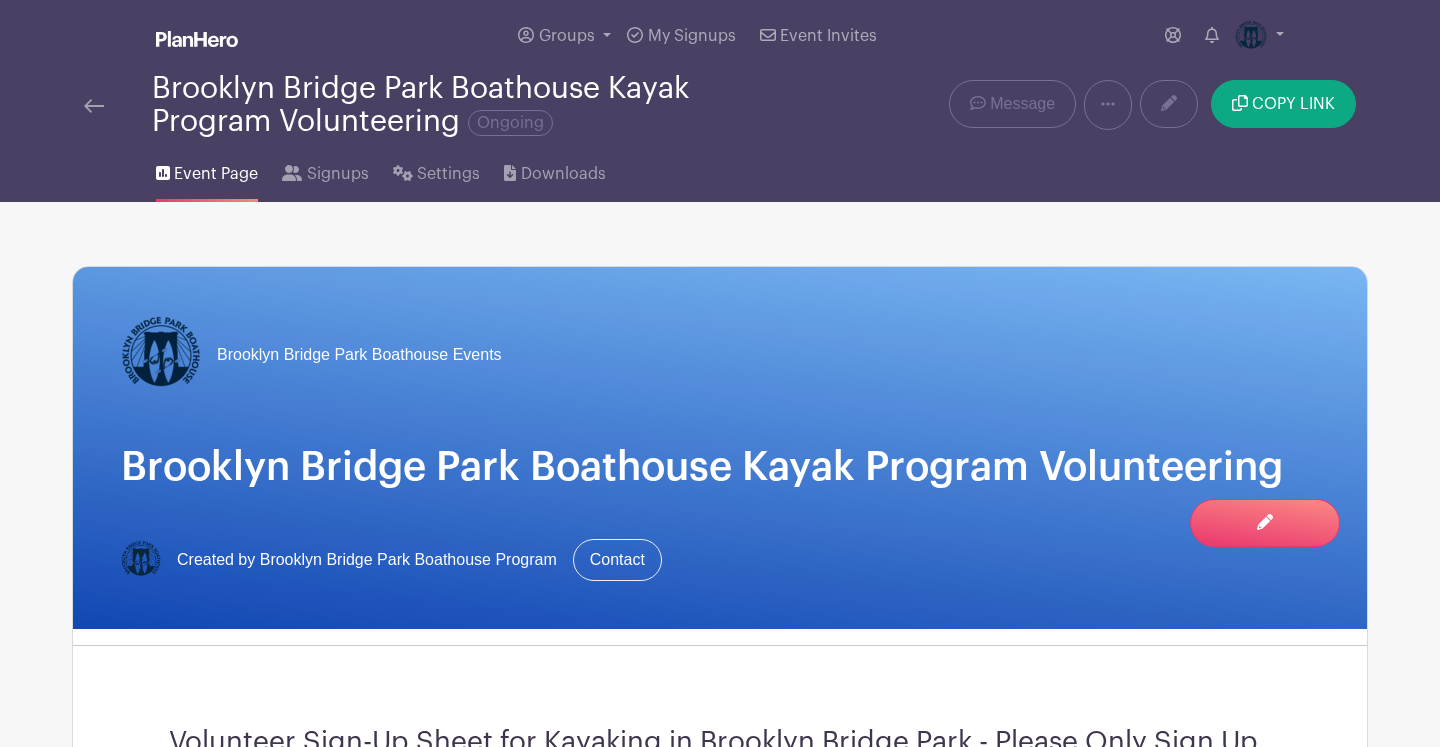 click at bounding box center (282, 1138) 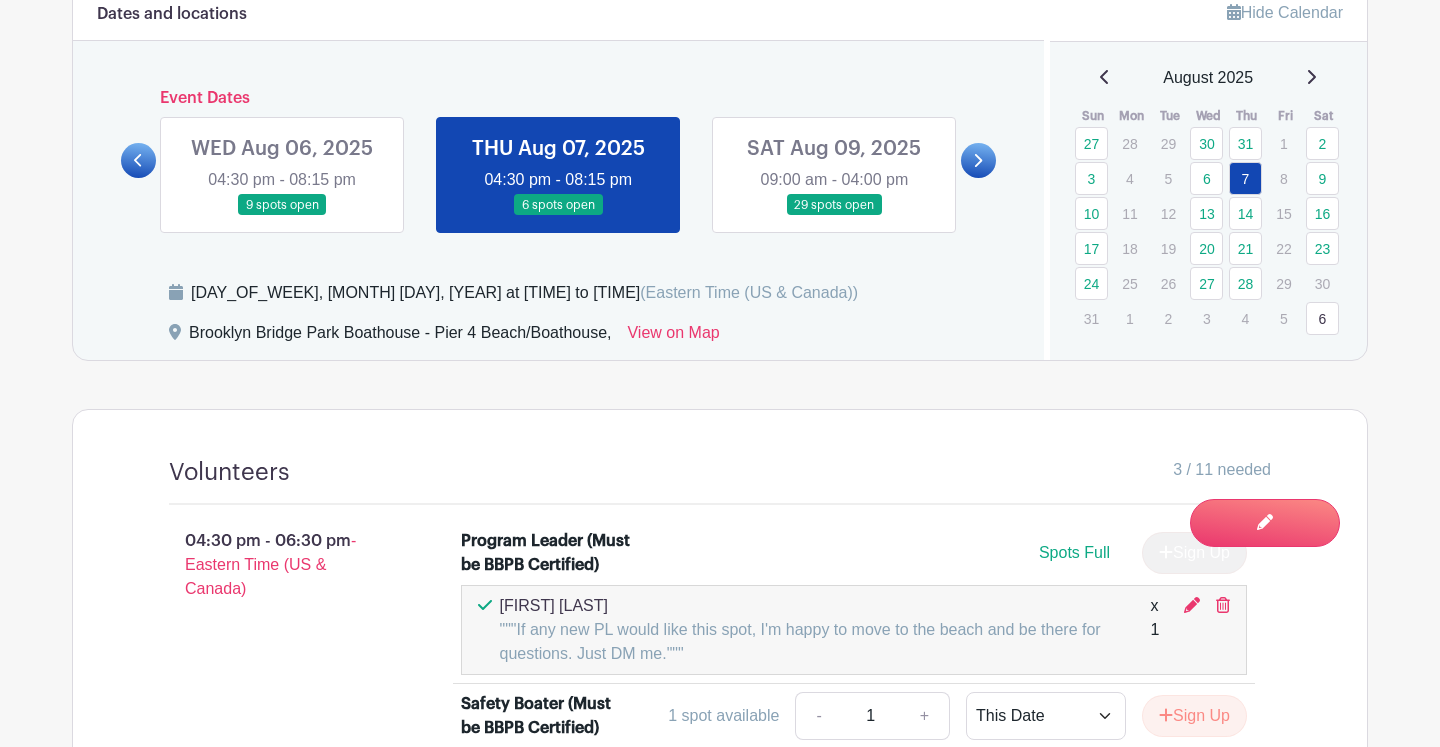 click at bounding box center (282, 216) 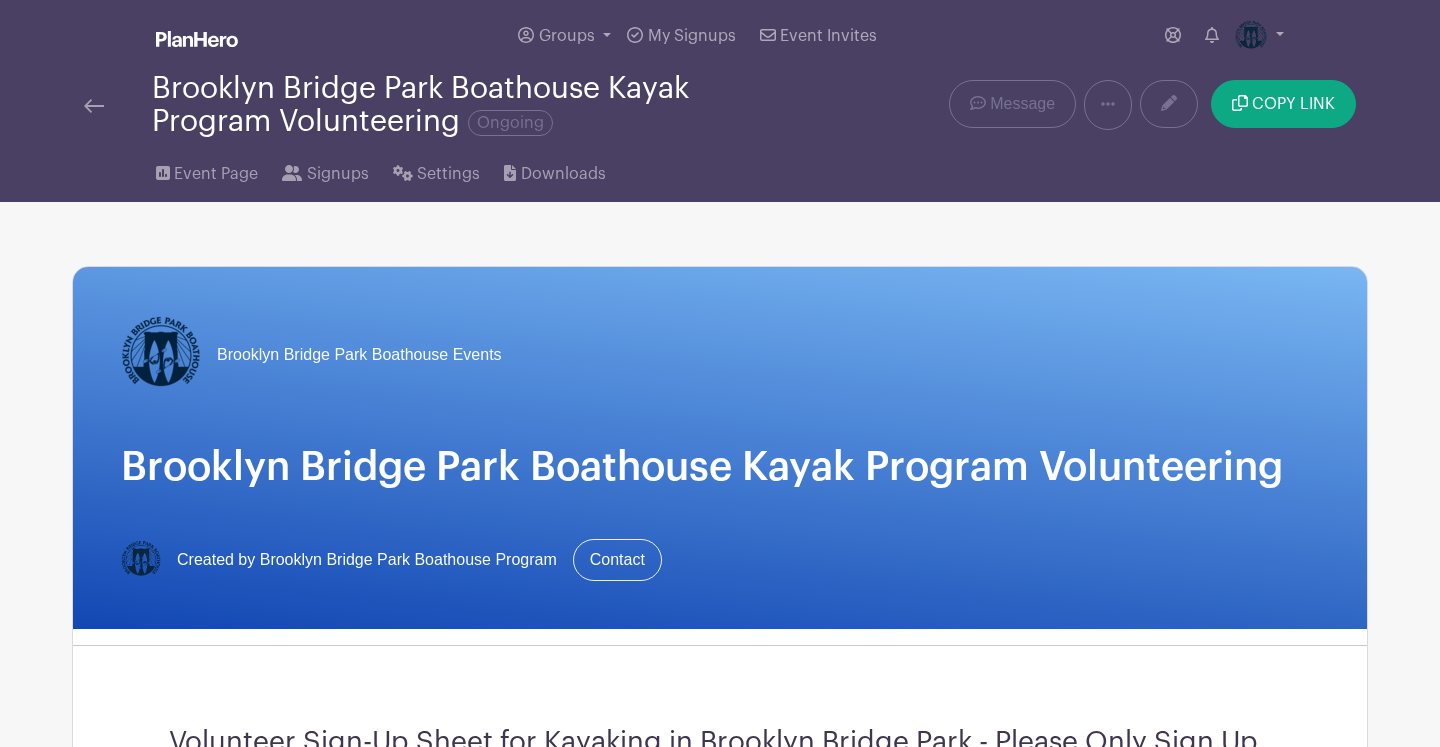 scroll, scrollTop: 0, scrollLeft: 0, axis: both 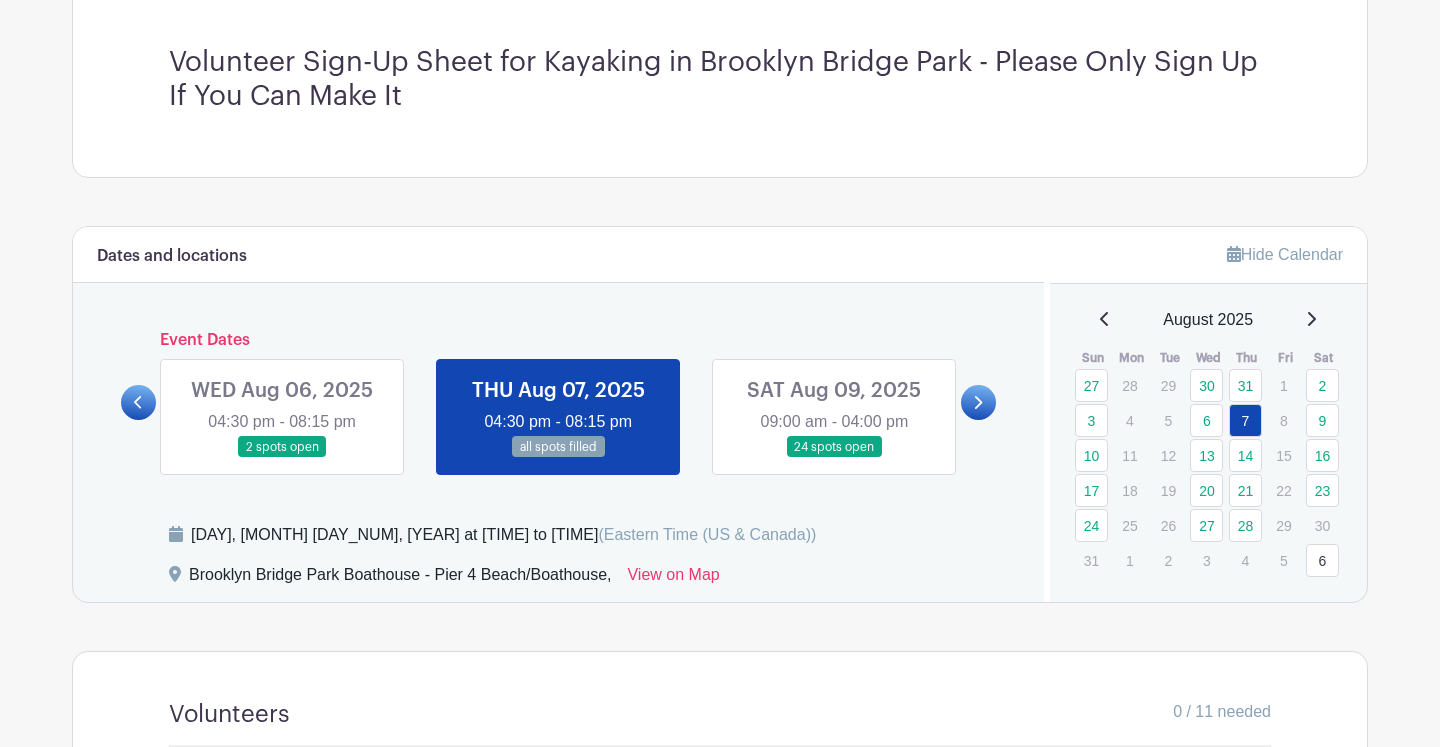 click at bounding box center [282, 458] 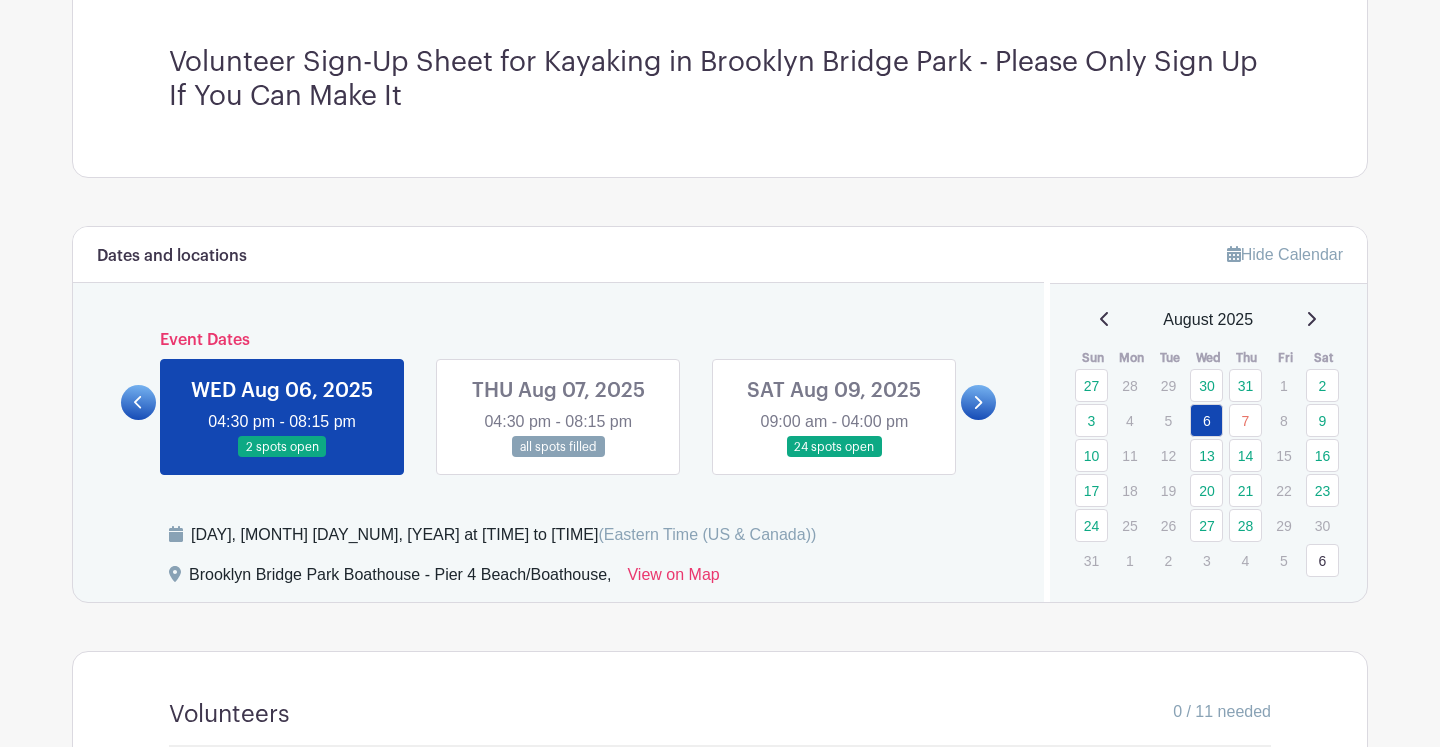 click on "Groups
All Groups
Brooklyn Bridge Park Boathouse Events
My Signups
Event Invites
My account
Logout
Brooklyn Bridge Park Boathouse Kayak Program Volunteering  Ongoing" at bounding box center (720, 977) 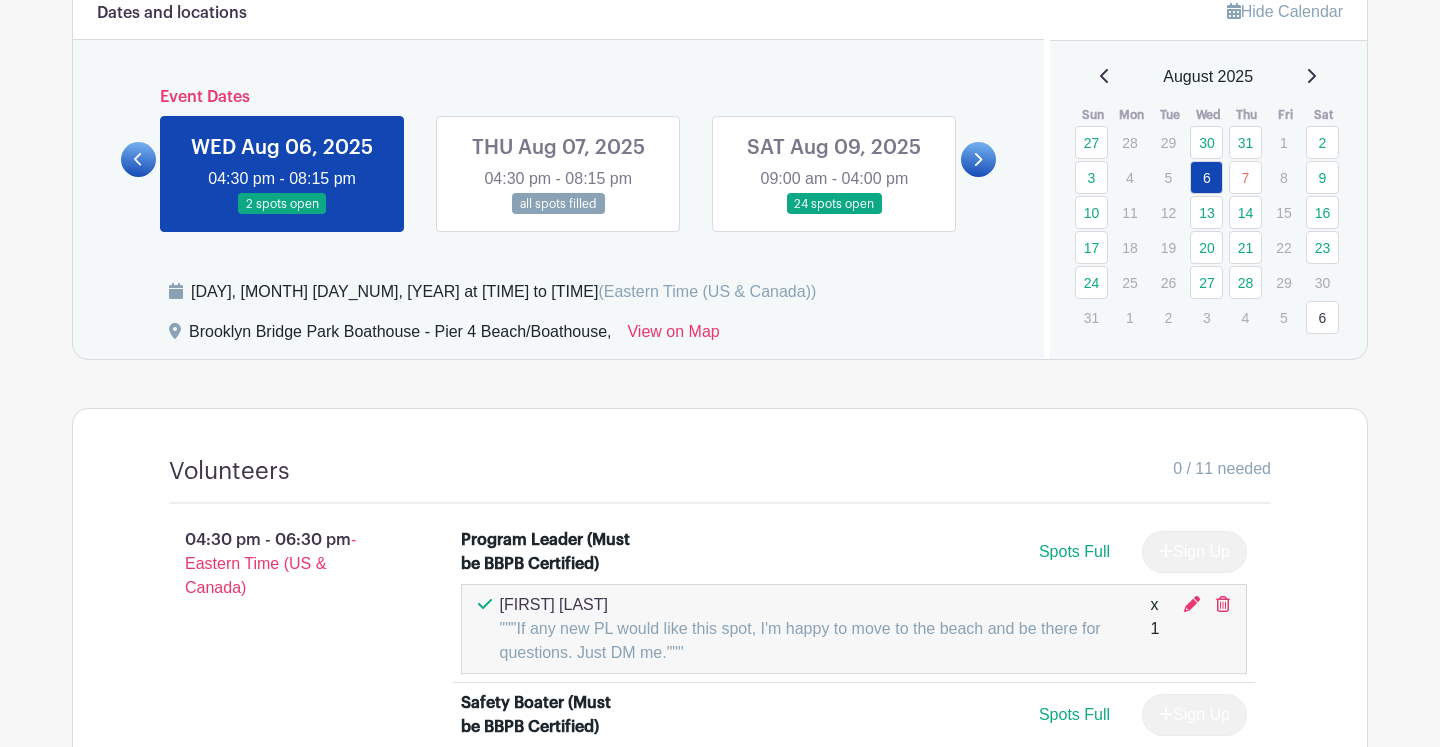 scroll, scrollTop: 920, scrollLeft: 0, axis: vertical 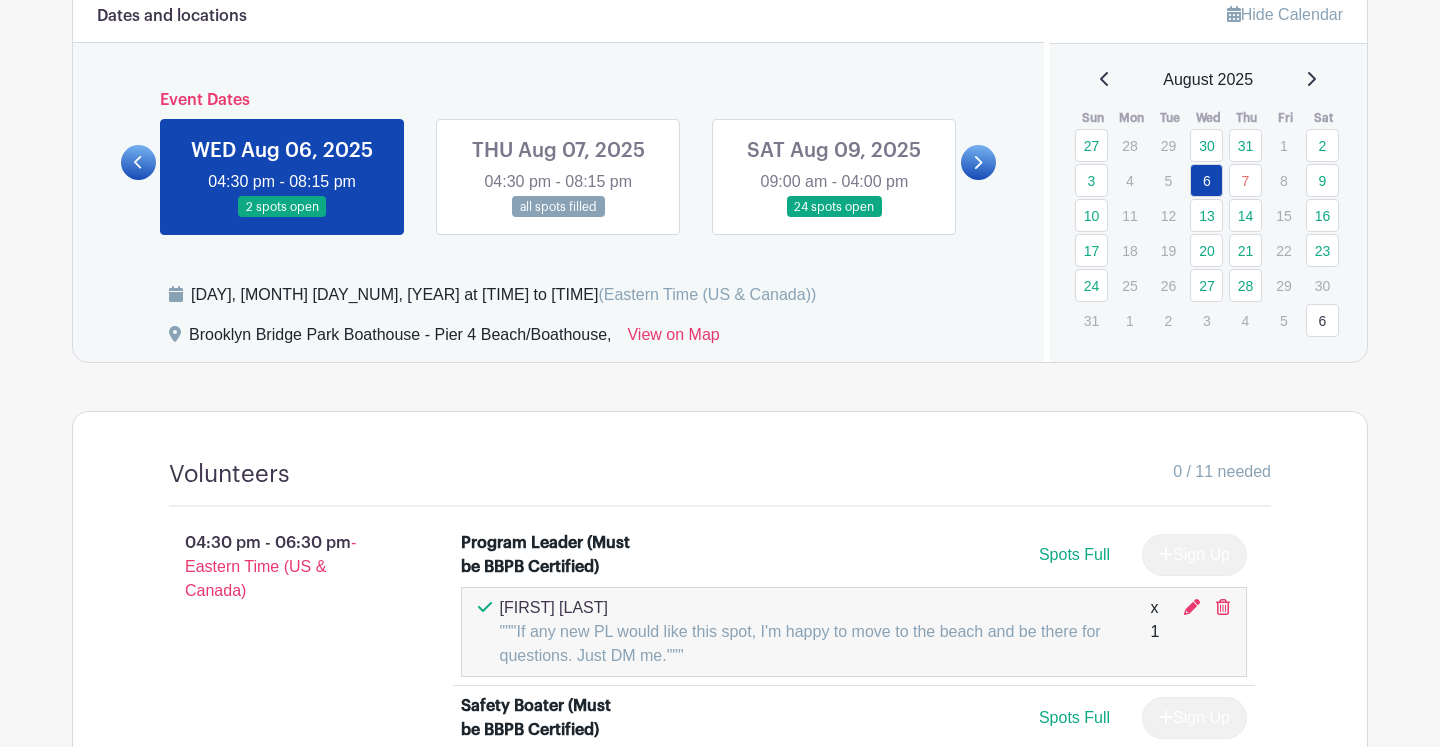 click at bounding box center (558, 218) 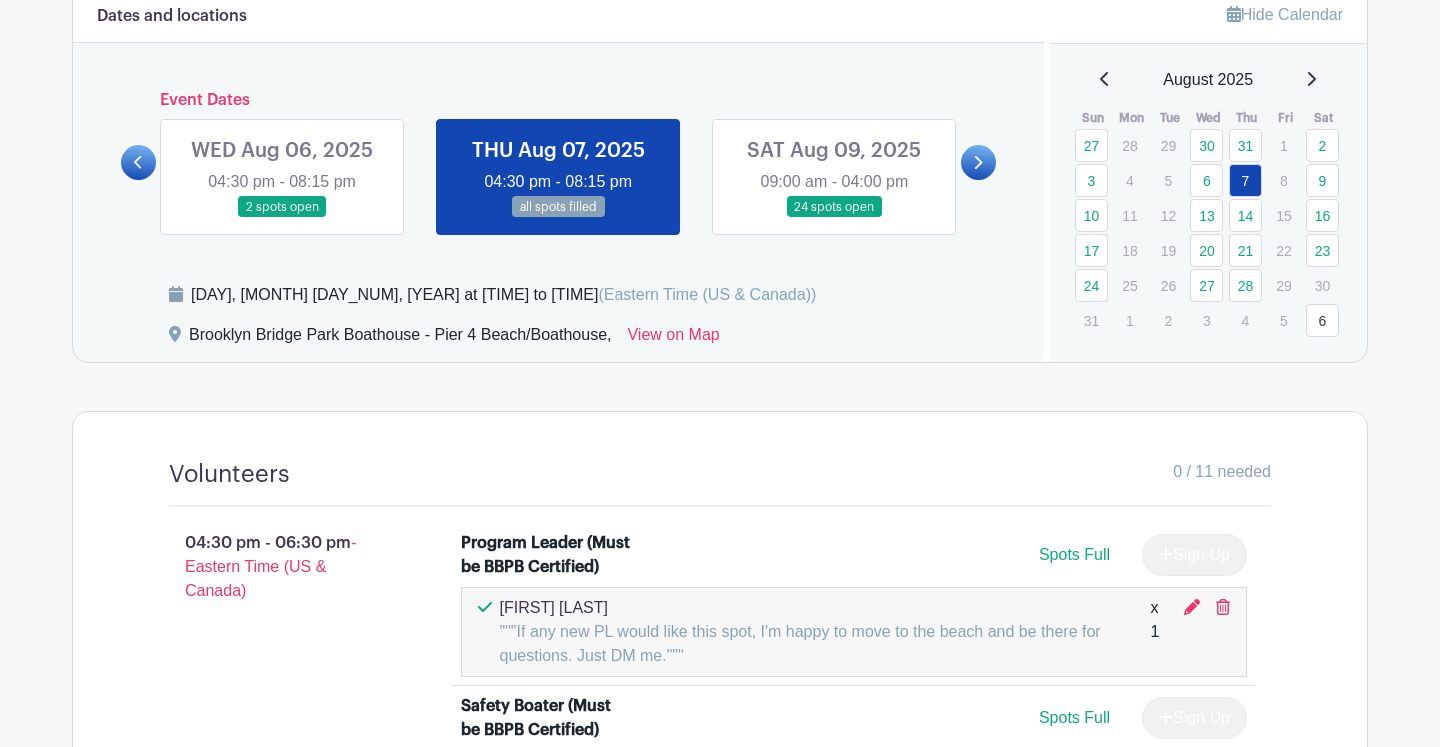 click on "Groups
All Groups
Brooklyn Bridge Park Boathouse Events
My Signups
Event Invites
My account
Logout
Brooklyn Bridge Park Boathouse Kayak Program Volunteering  Ongoing" at bounding box center [720, 773] 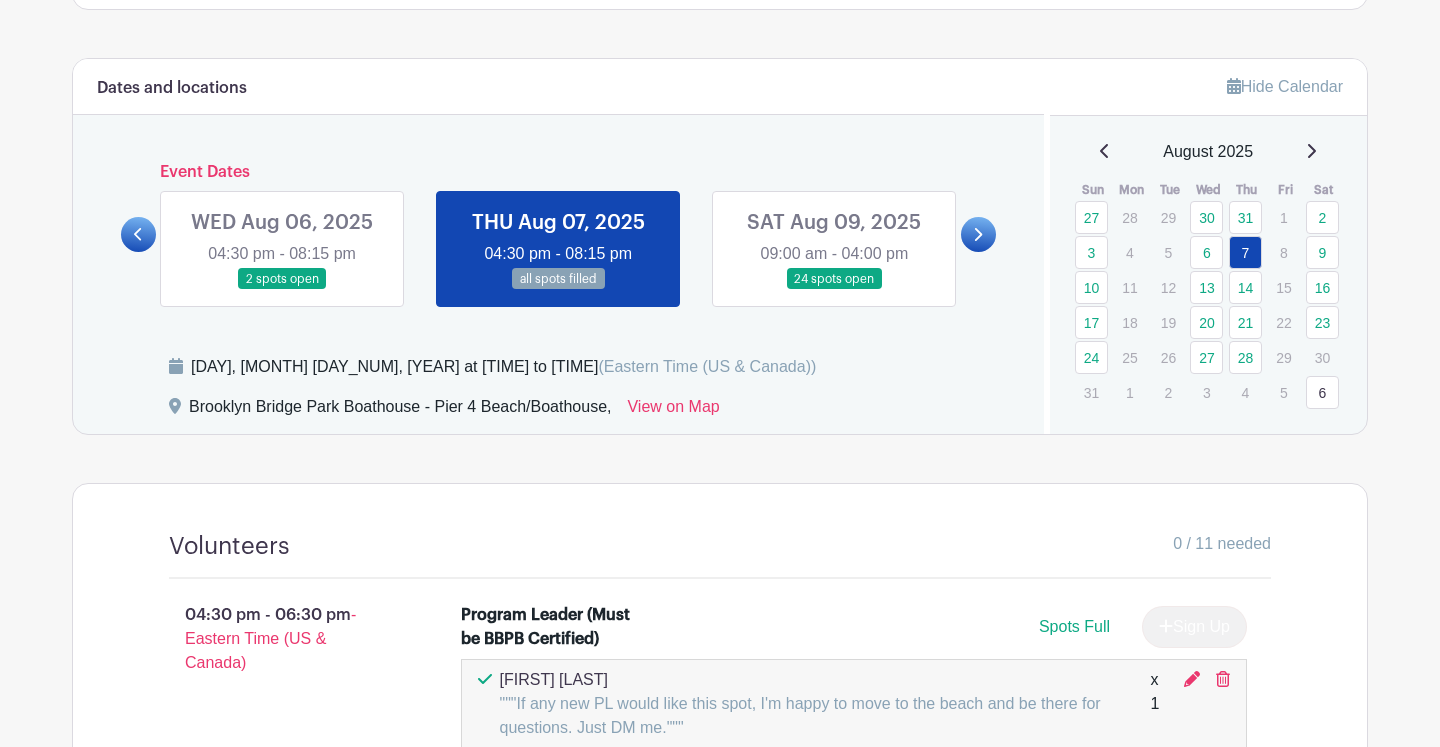 scroll, scrollTop: 840, scrollLeft: 0, axis: vertical 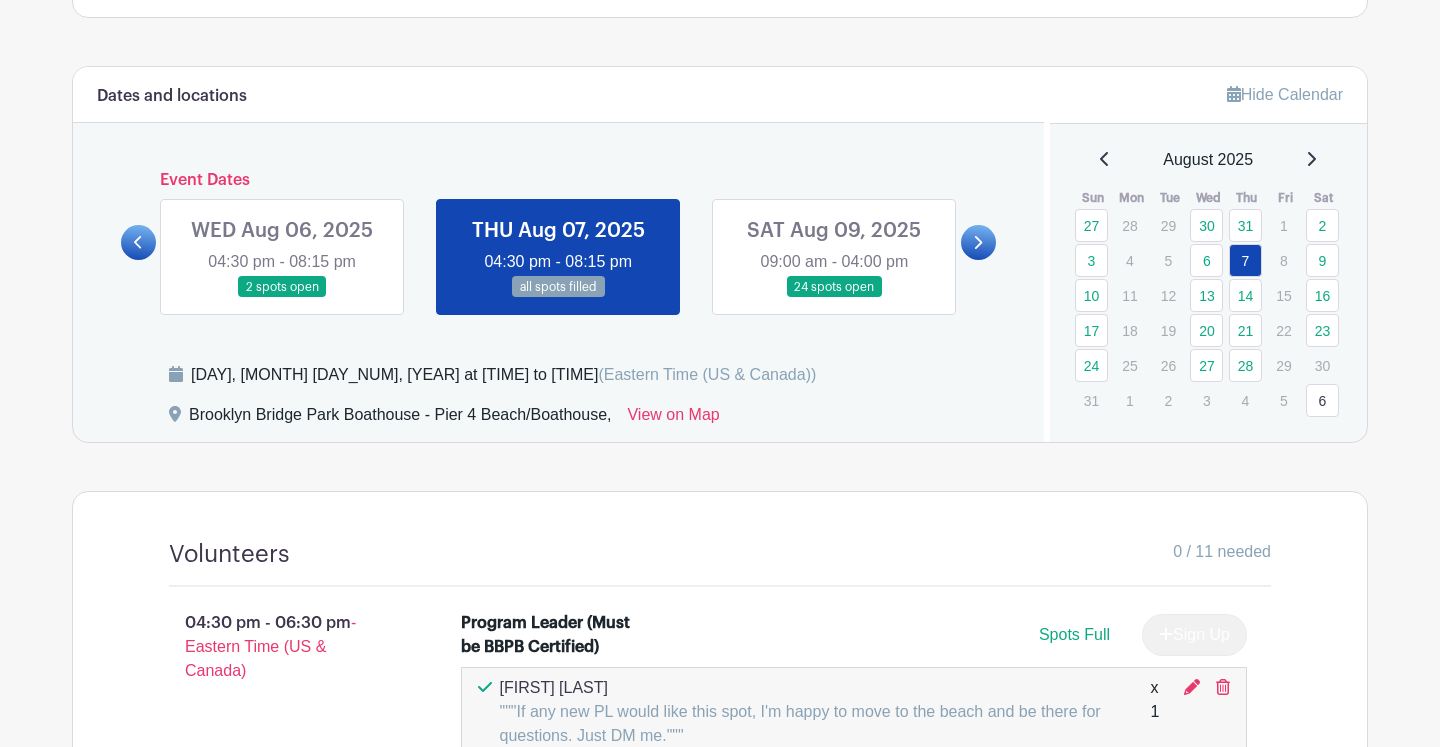click at bounding box center (282, 298) 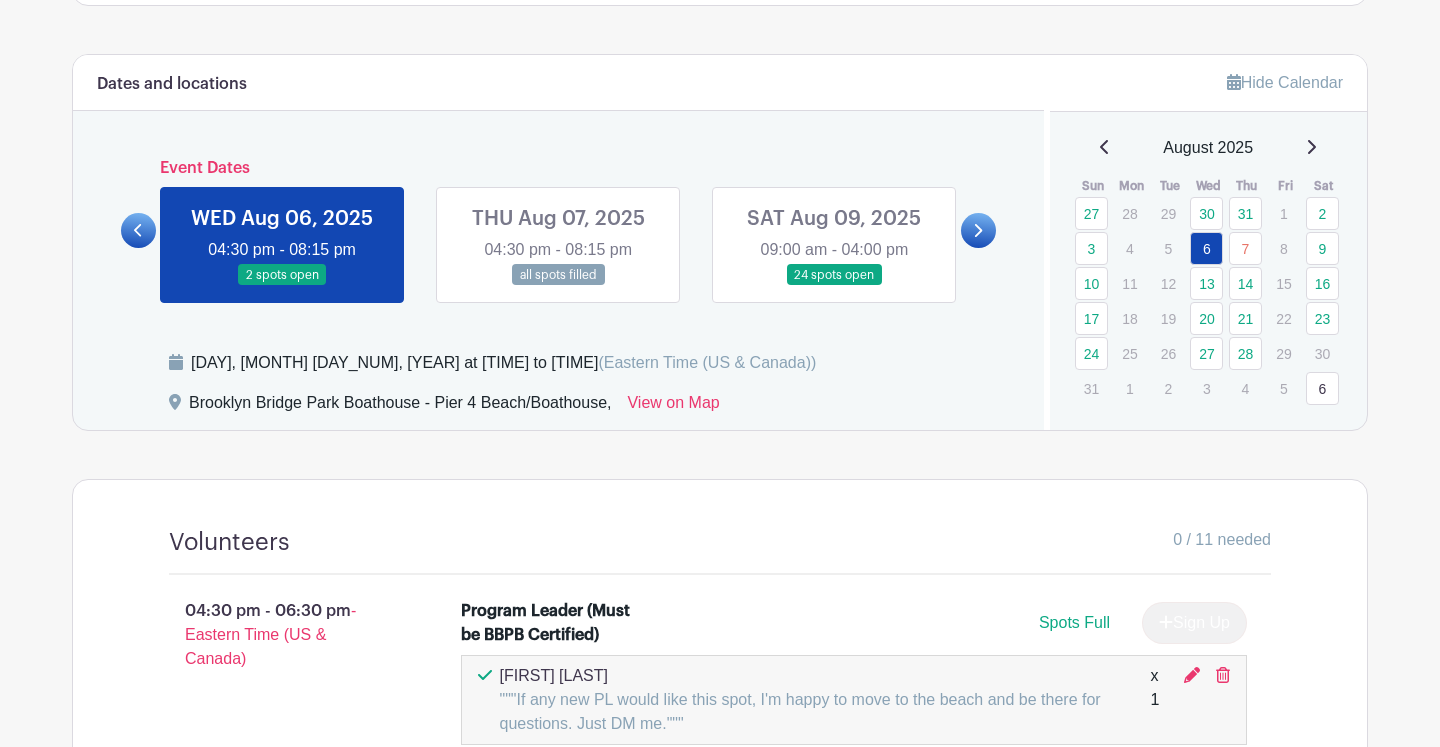 scroll, scrollTop: 852, scrollLeft: 0, axis: vertical 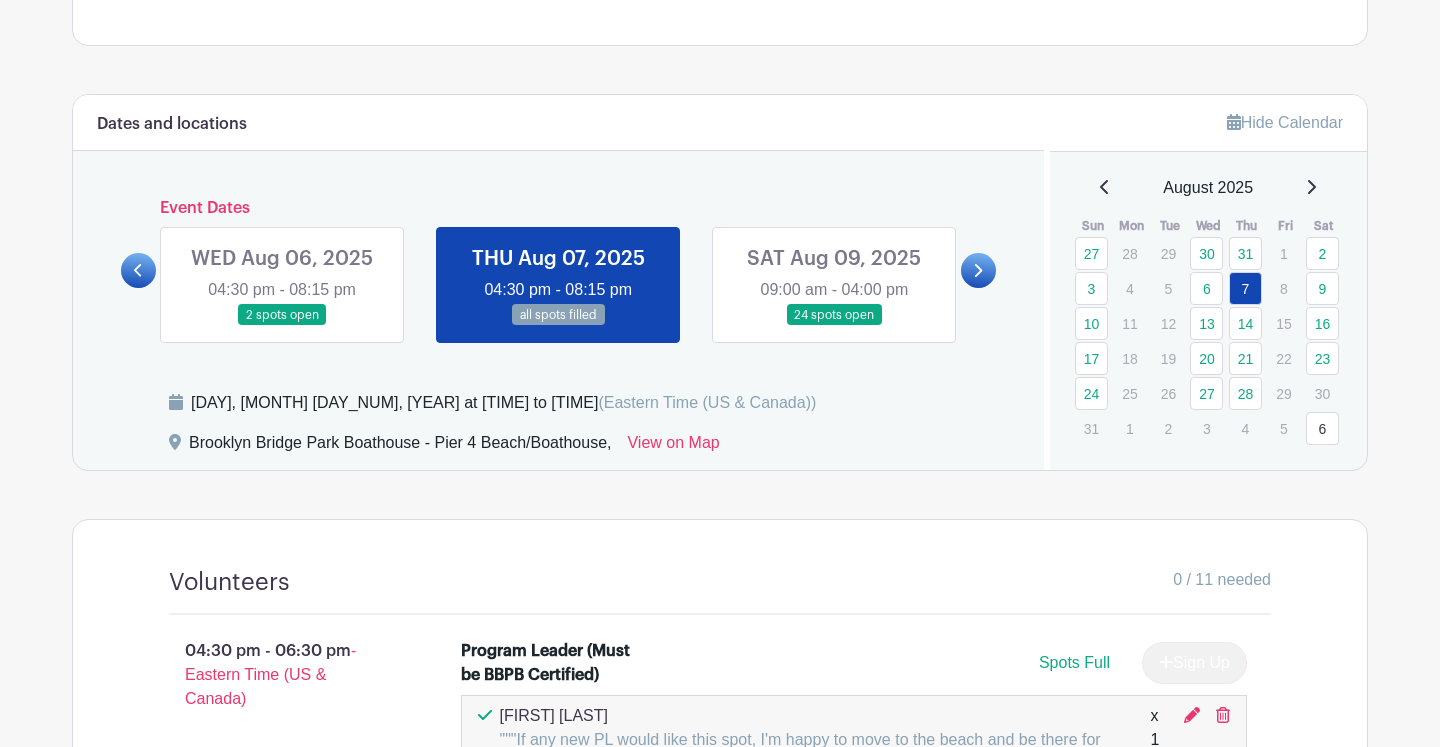 click at bounding box center [282, 326] 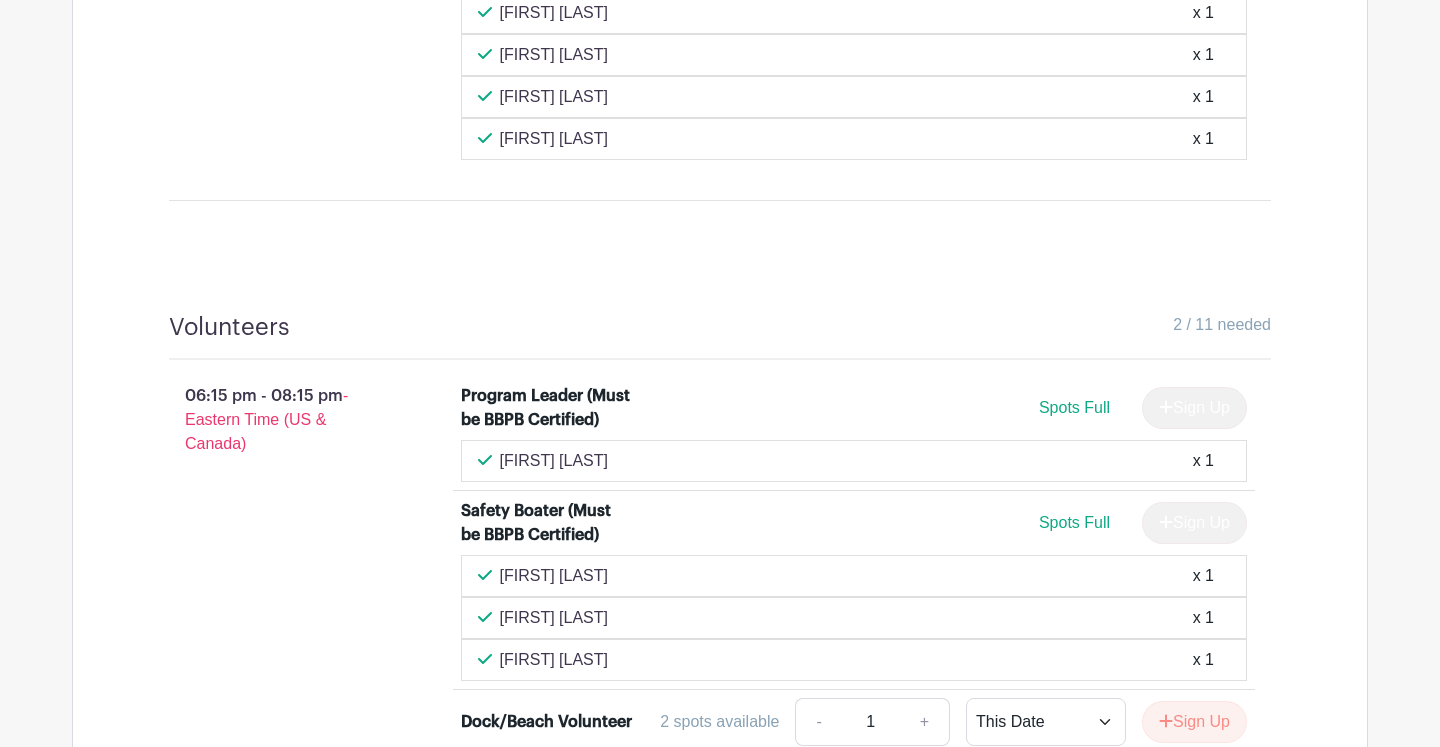 scroll, scrollTop: 2052, scrollLeft: 0, axis: vertical 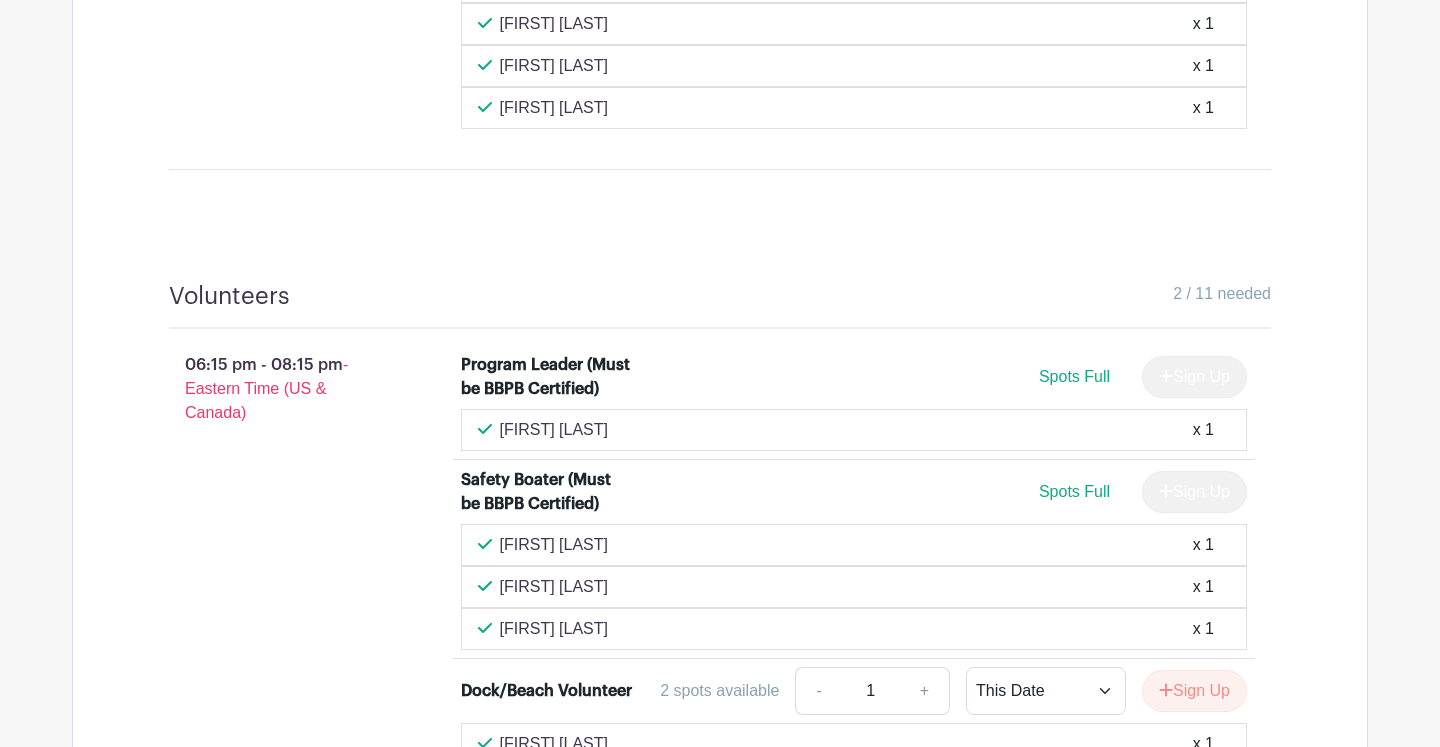 click on "Volunteers
0 / 11 needed
[TIME] -
[TIME]
- [TIMEZONE]
[ROLE] ([REQUIREMENT])
Spots Full  Sign Up
[FIRST] [LAST]
"""If any new PL would like this spot, I'm happy to move to the beach and be there for questions. Just DM me."""
x 1
[ROLE] ([REQUIREMENT])
Spots Full  Sign Up" at bounding box center (720, 179) 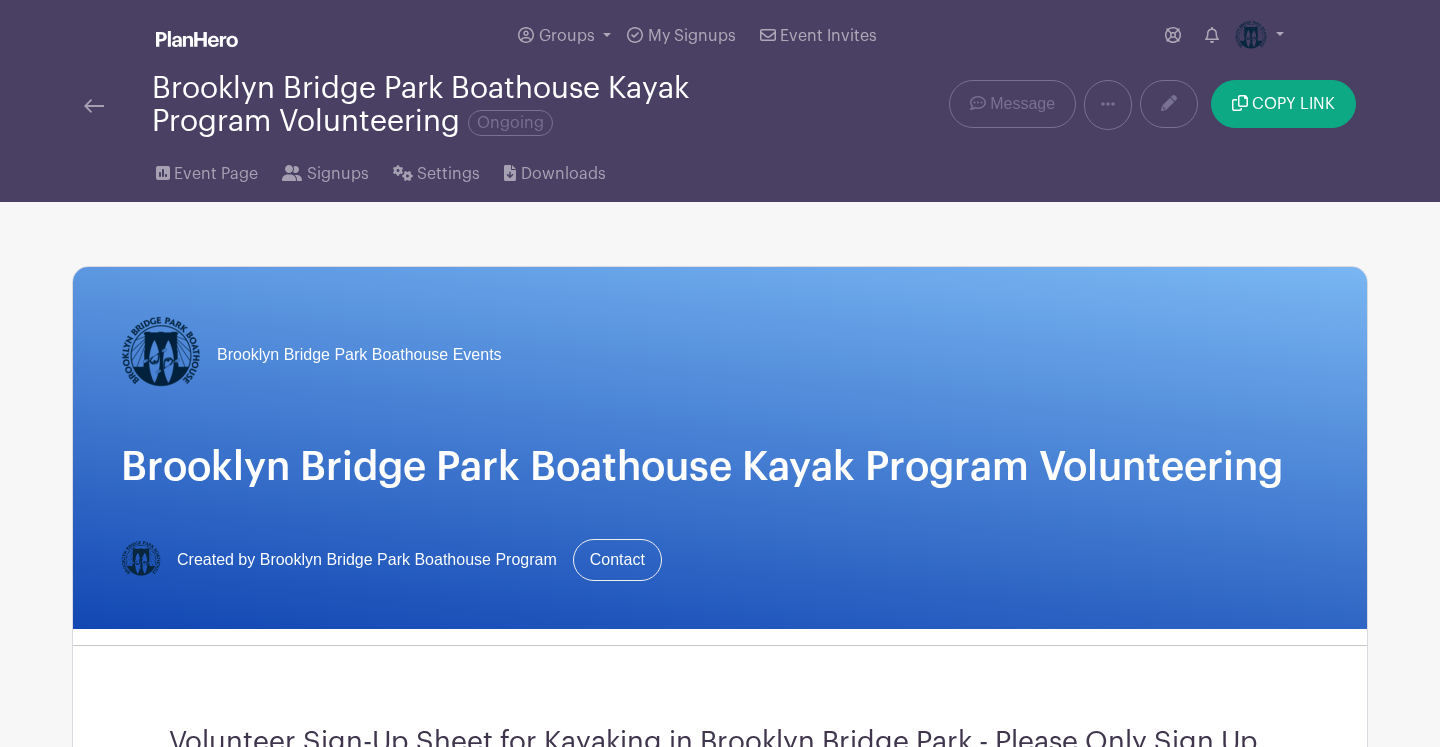 scroll, scrollTop: 0, scrollLeft: 0, axis: both 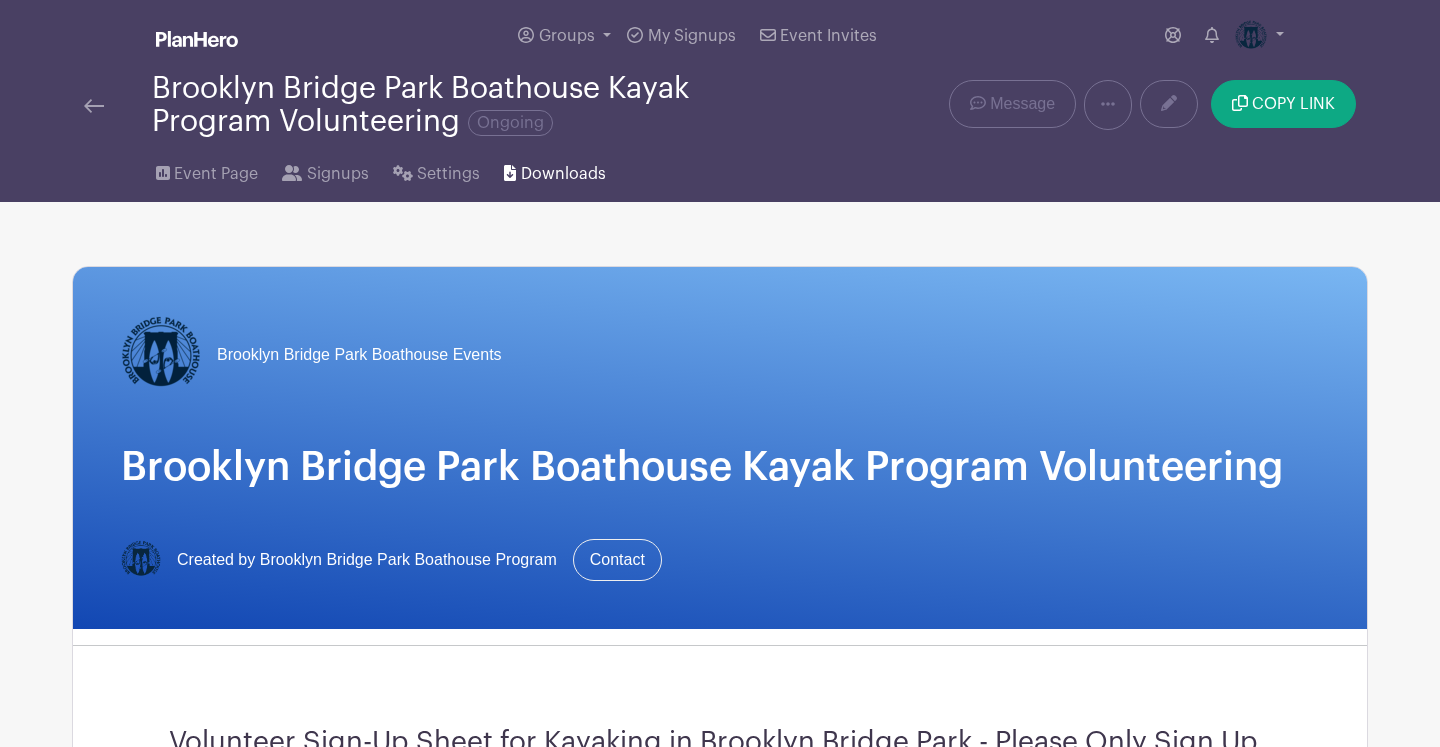 click on "Downloads" at bounding box center (563, 174) 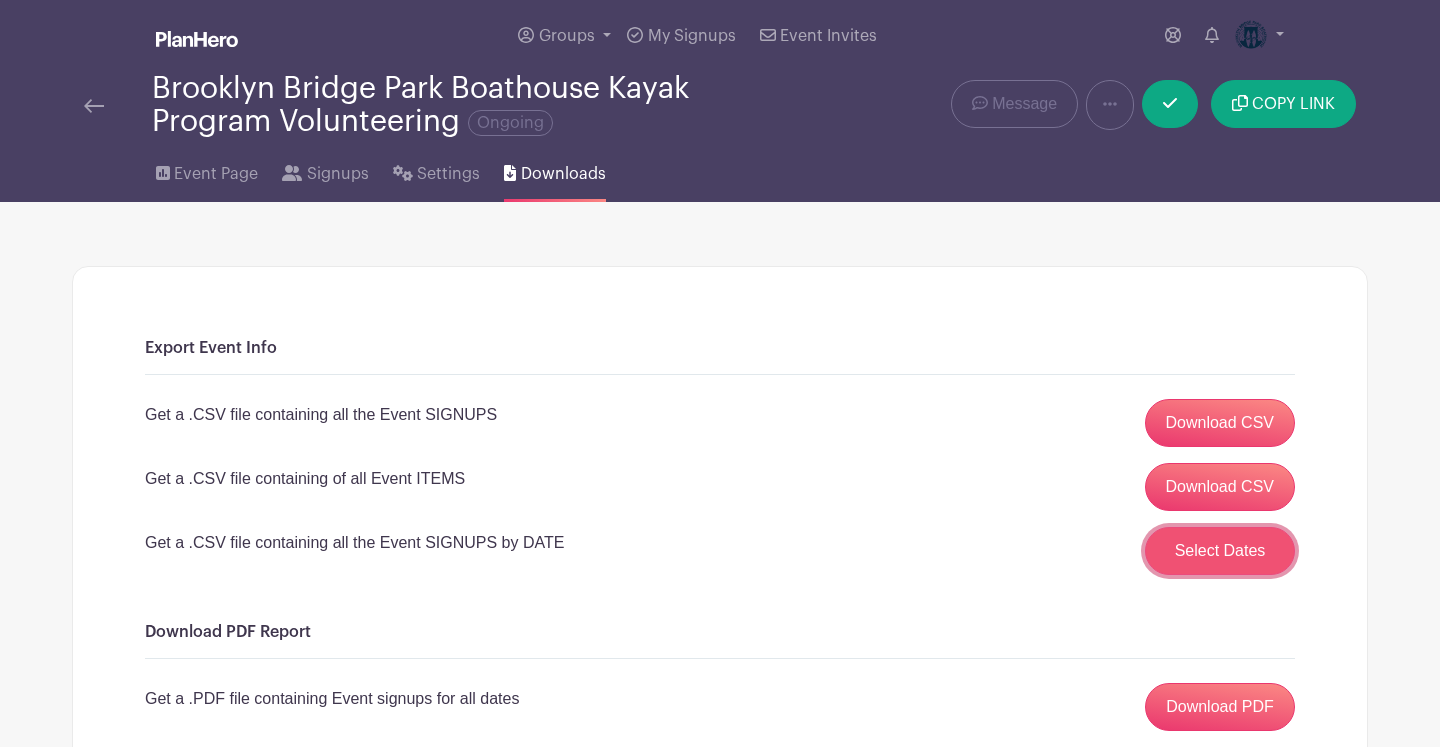 click on "Select Dates" at bounding box center [1220, 551] 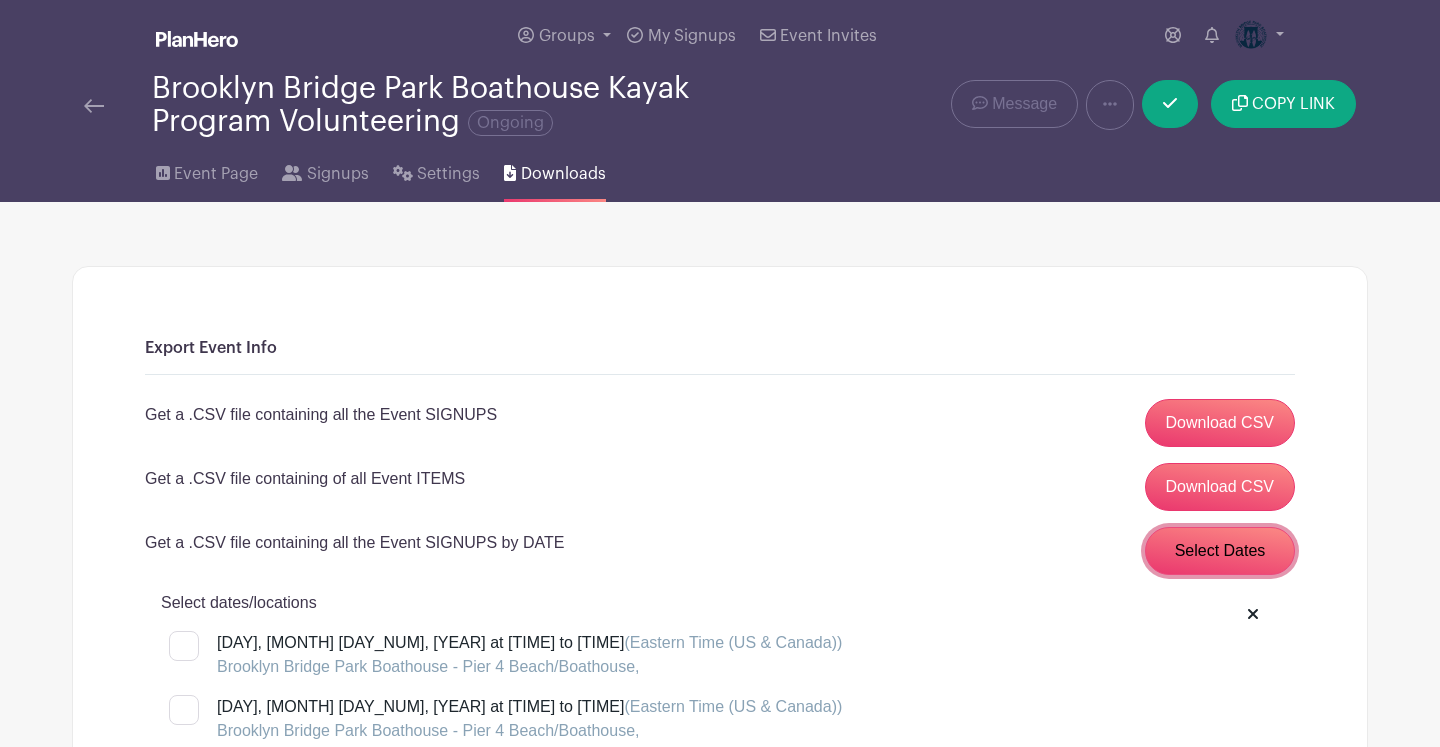type 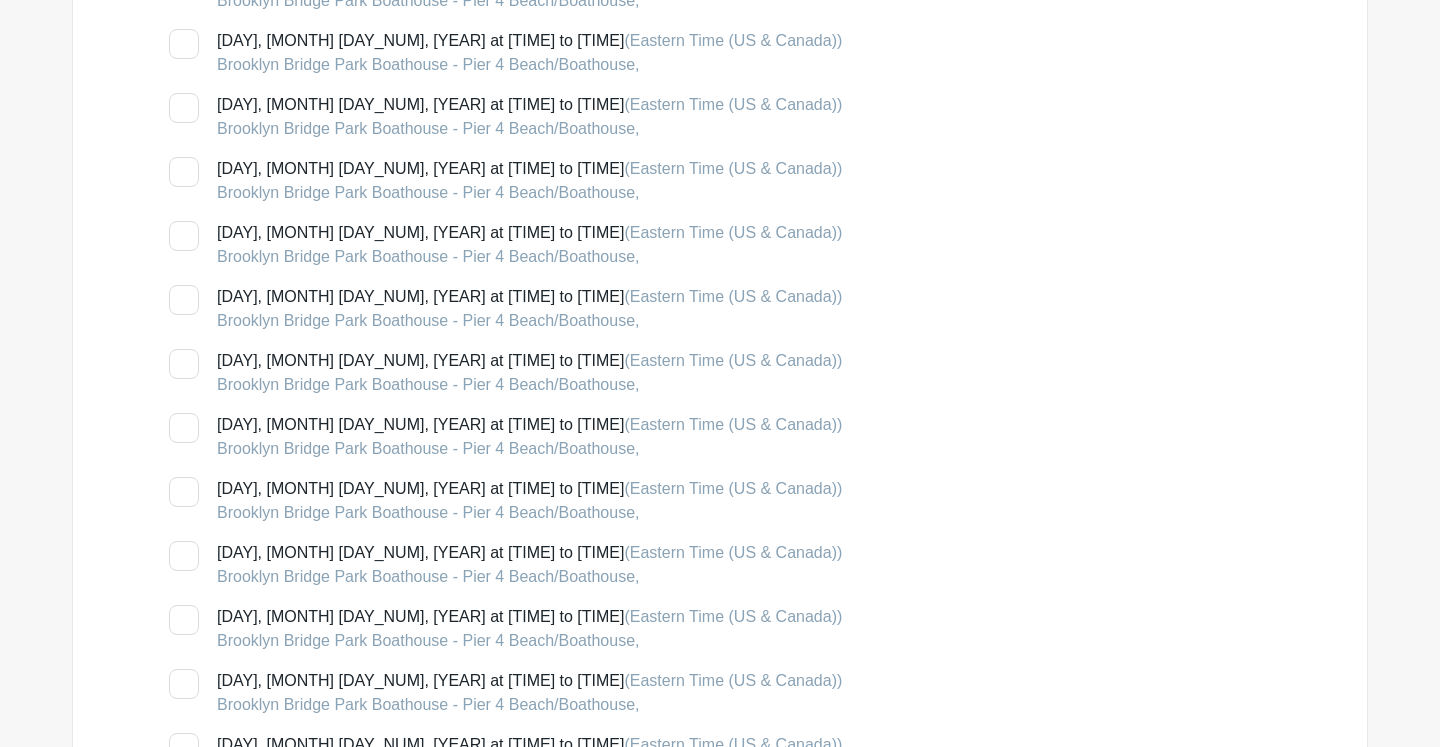 scroll, scrollTop: 880, scrollLeft: 0, axis: vertical 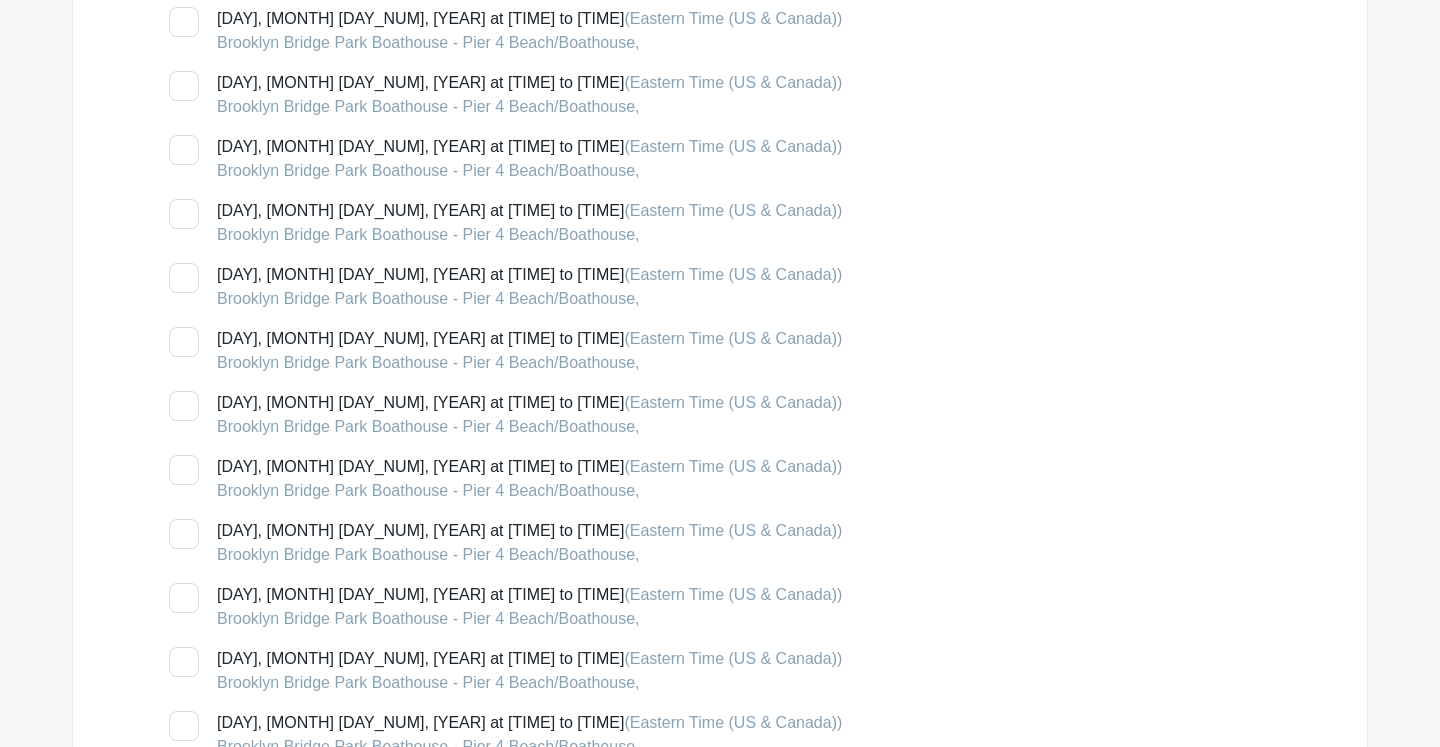 click on "Select Dates" at bounding box center [1220, -329] 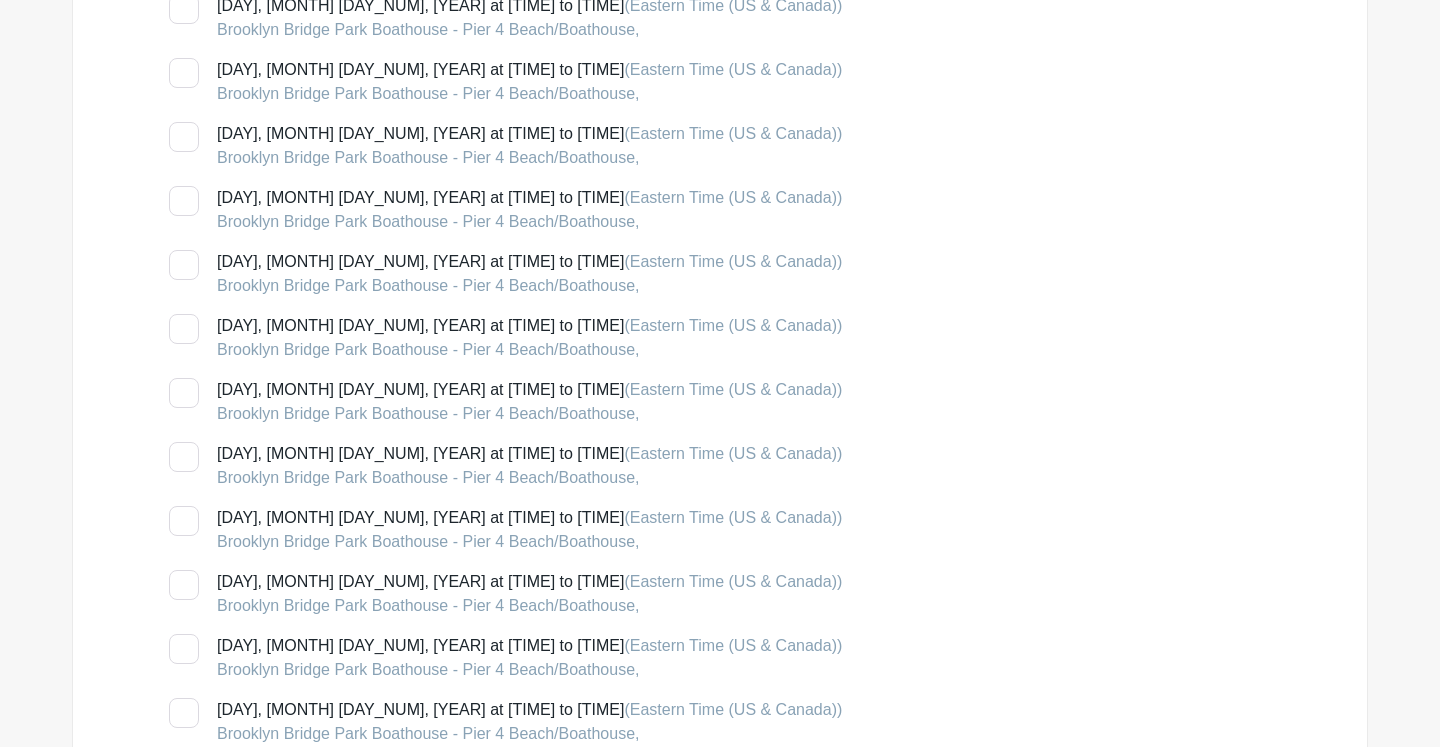 scroll, scrollTop: 960, scrollLeft: 0, axis: vertical 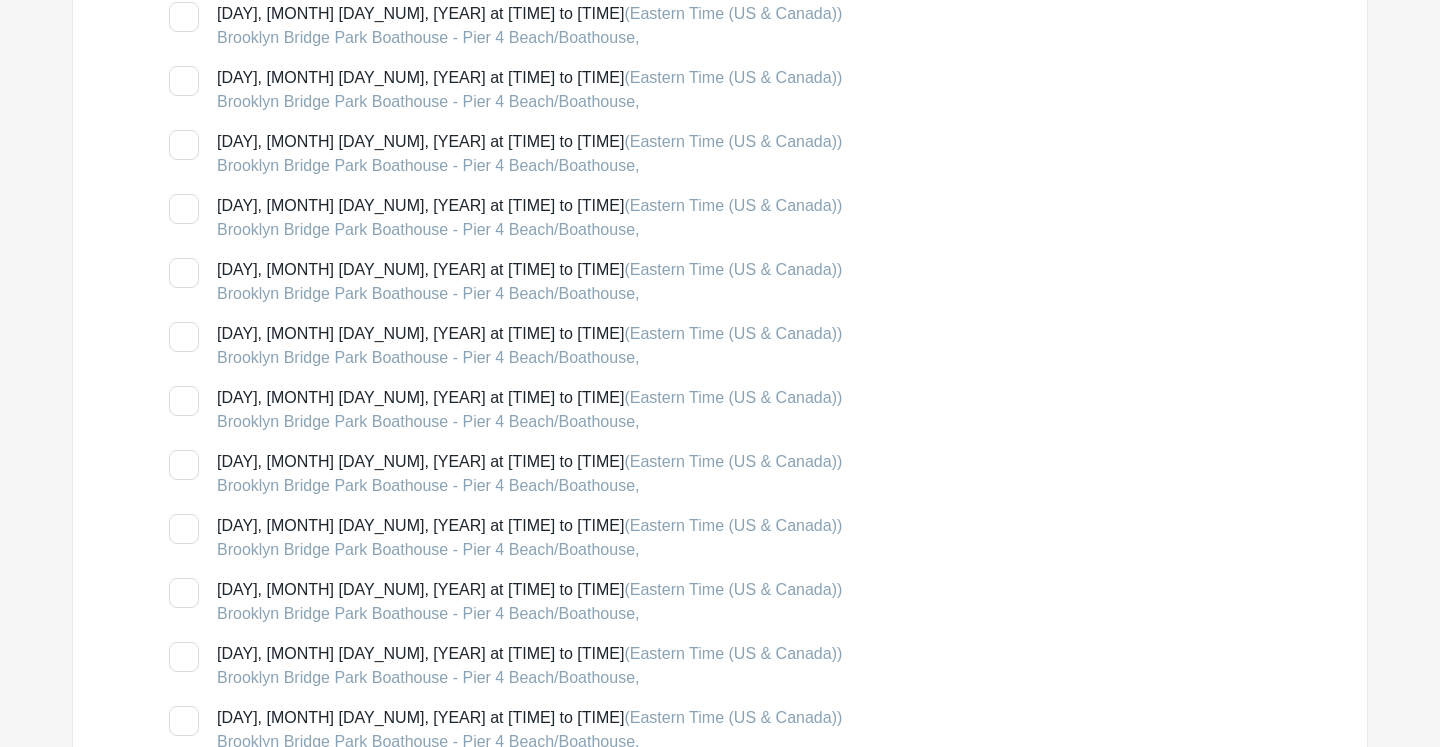 click at bounding box center (184, 337) 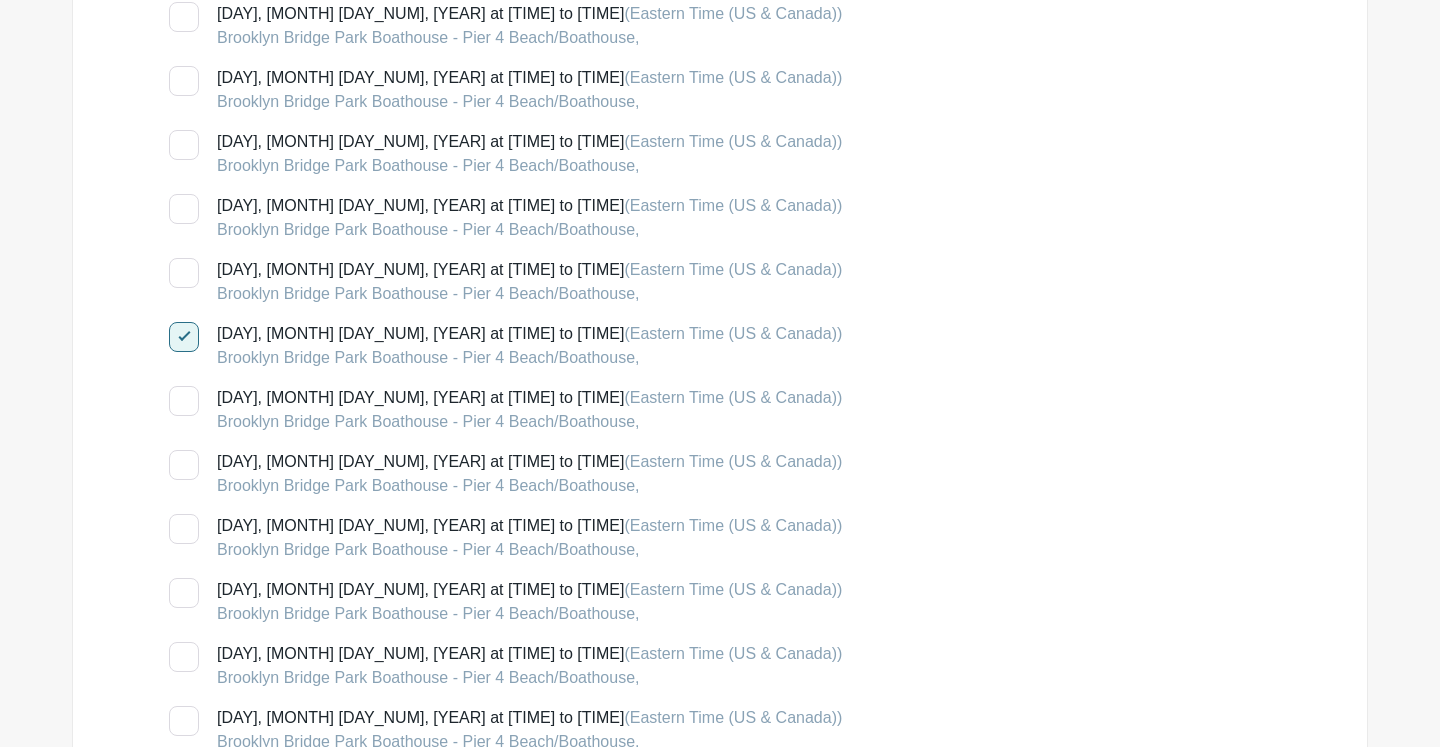 click on "Groups
All Groups
Brooklyn Bridge Park Boathouse Events
My Signups
Event Invites
My account
Logout
Brooklyn Bridge Park Boathouse Kayak Program Volunteering  Ongoing" at bounding box center [720, 3028] 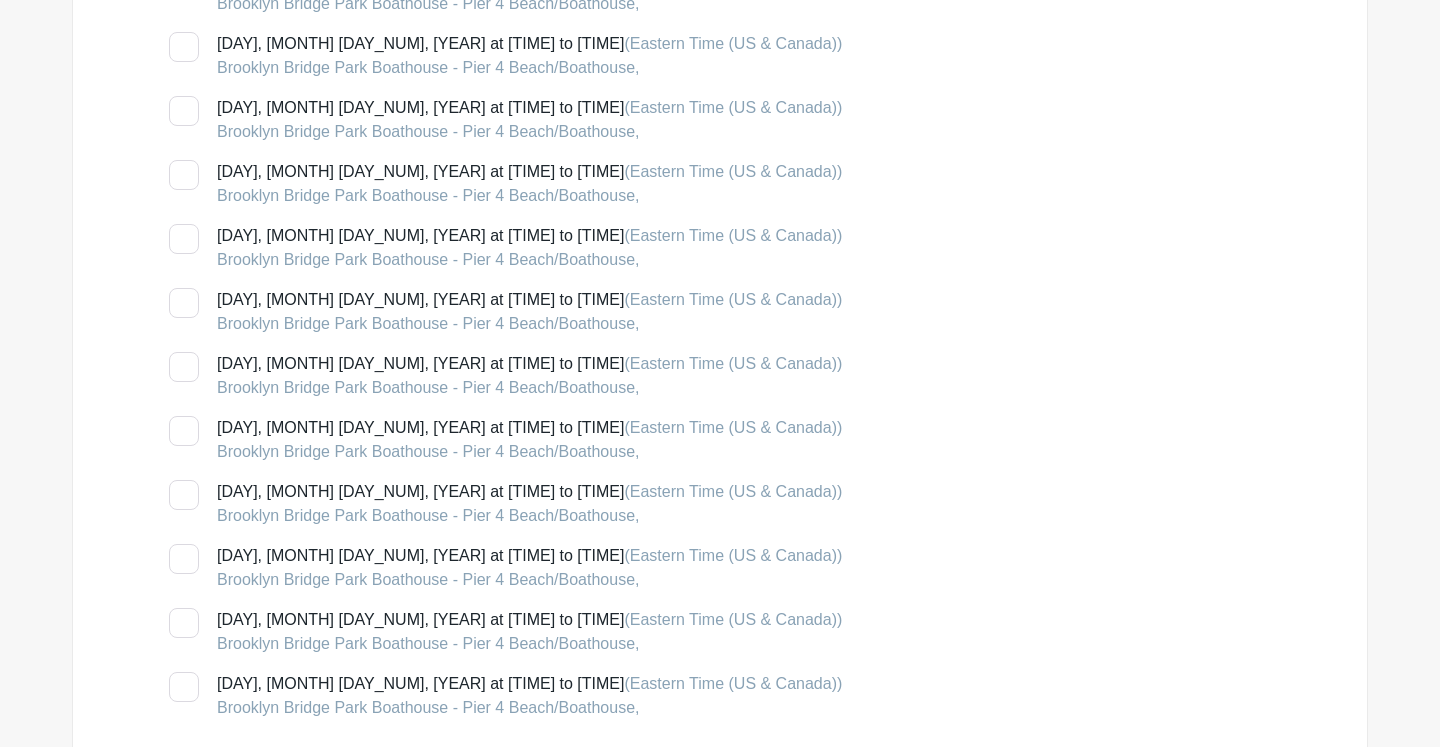scroll, scrollTop: 3629, scrollLeft: 0, axis: vertical 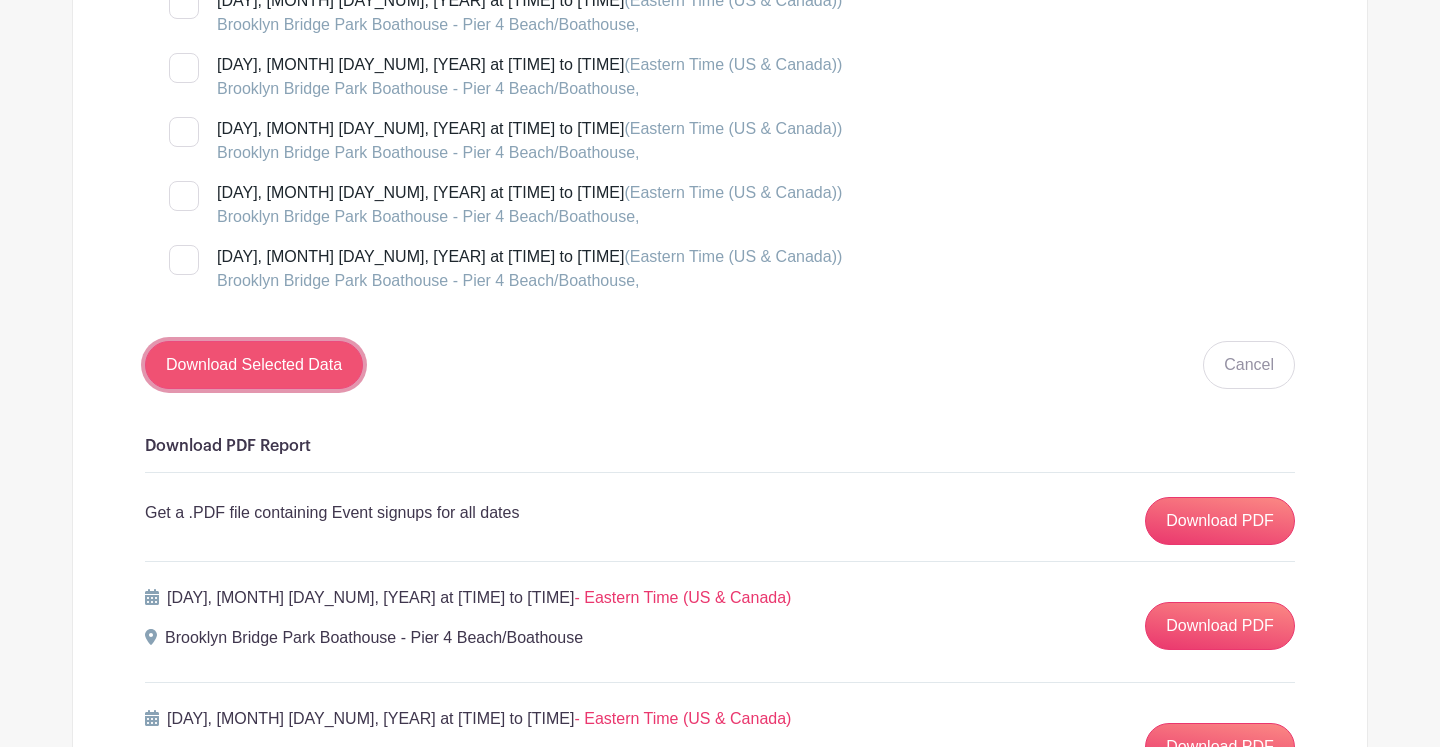 click on "Download Selected Data" at bounding box center (254, 365) 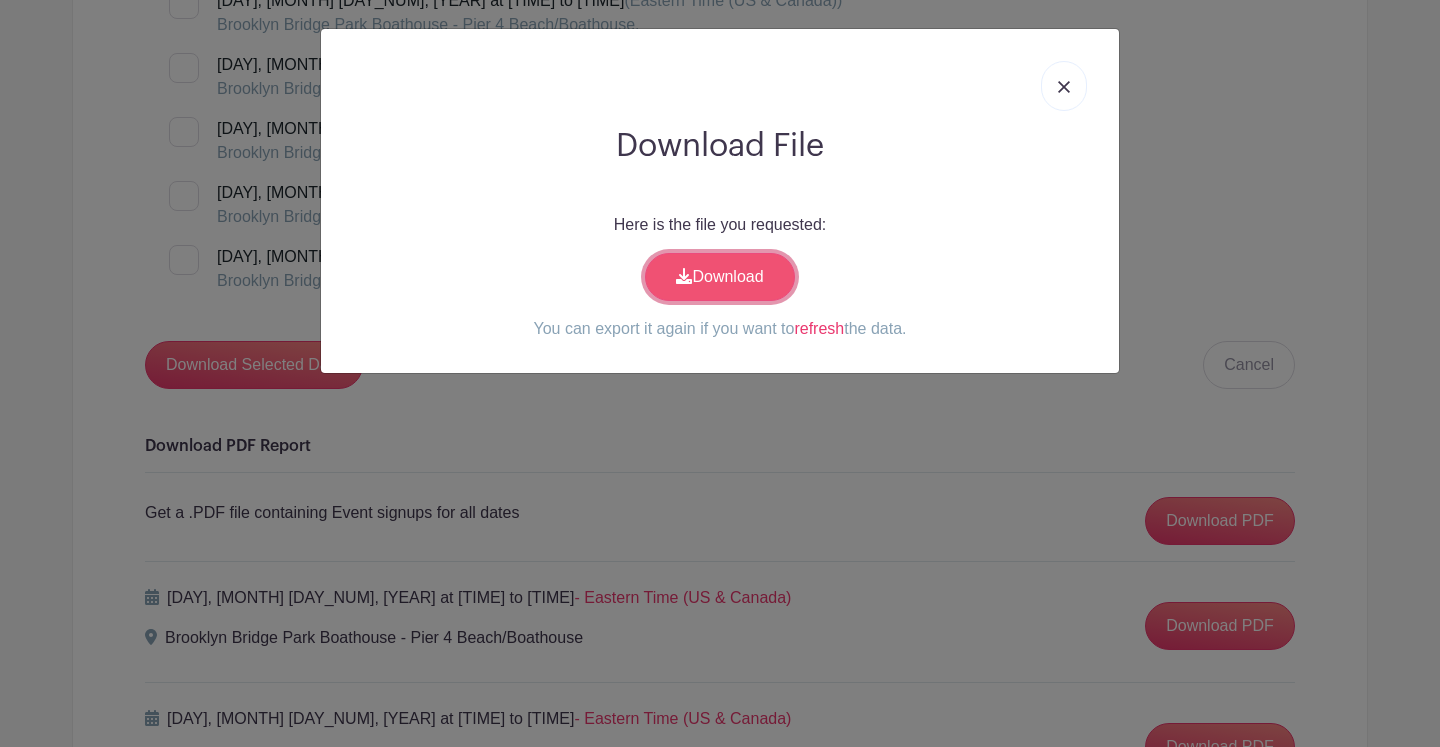 click on "Download" at bounding box center [720, 277] 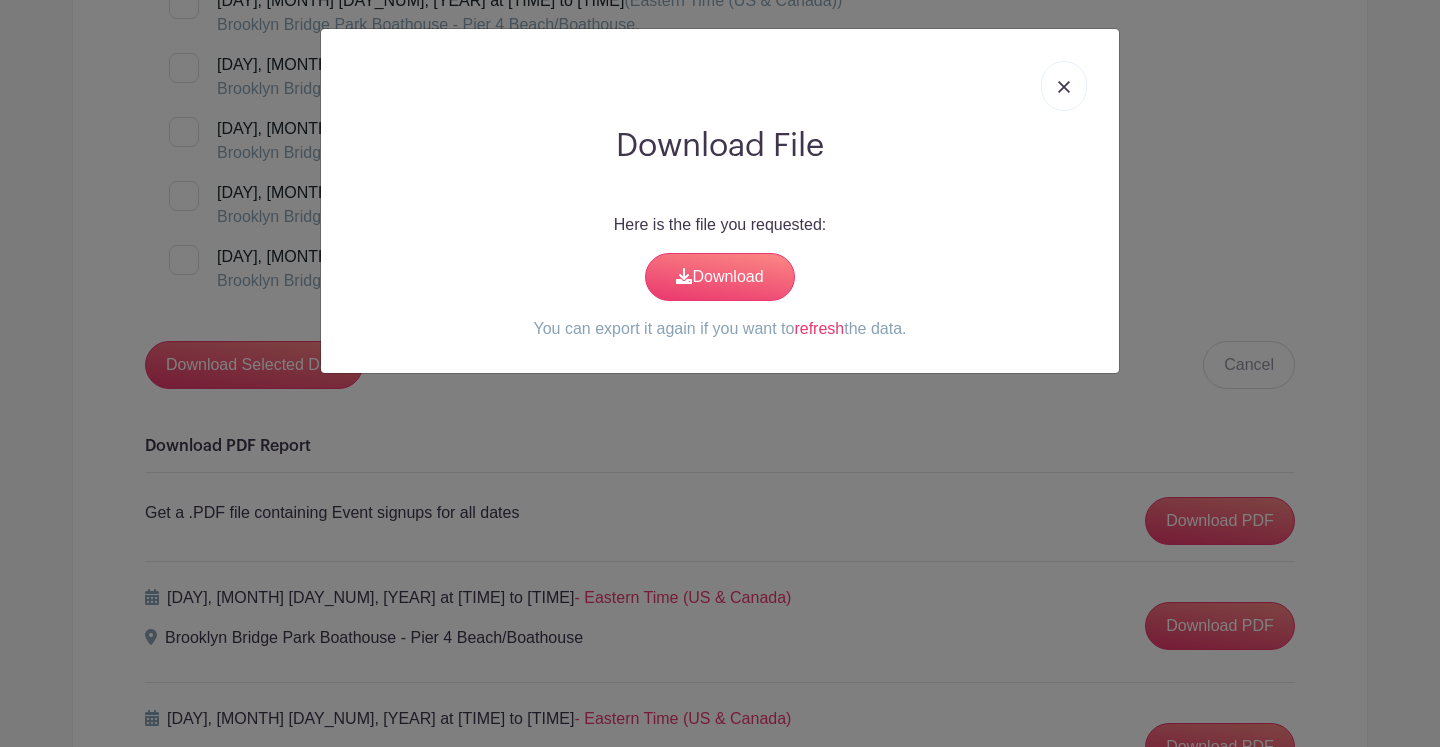click at bounding box center [1064, 87] 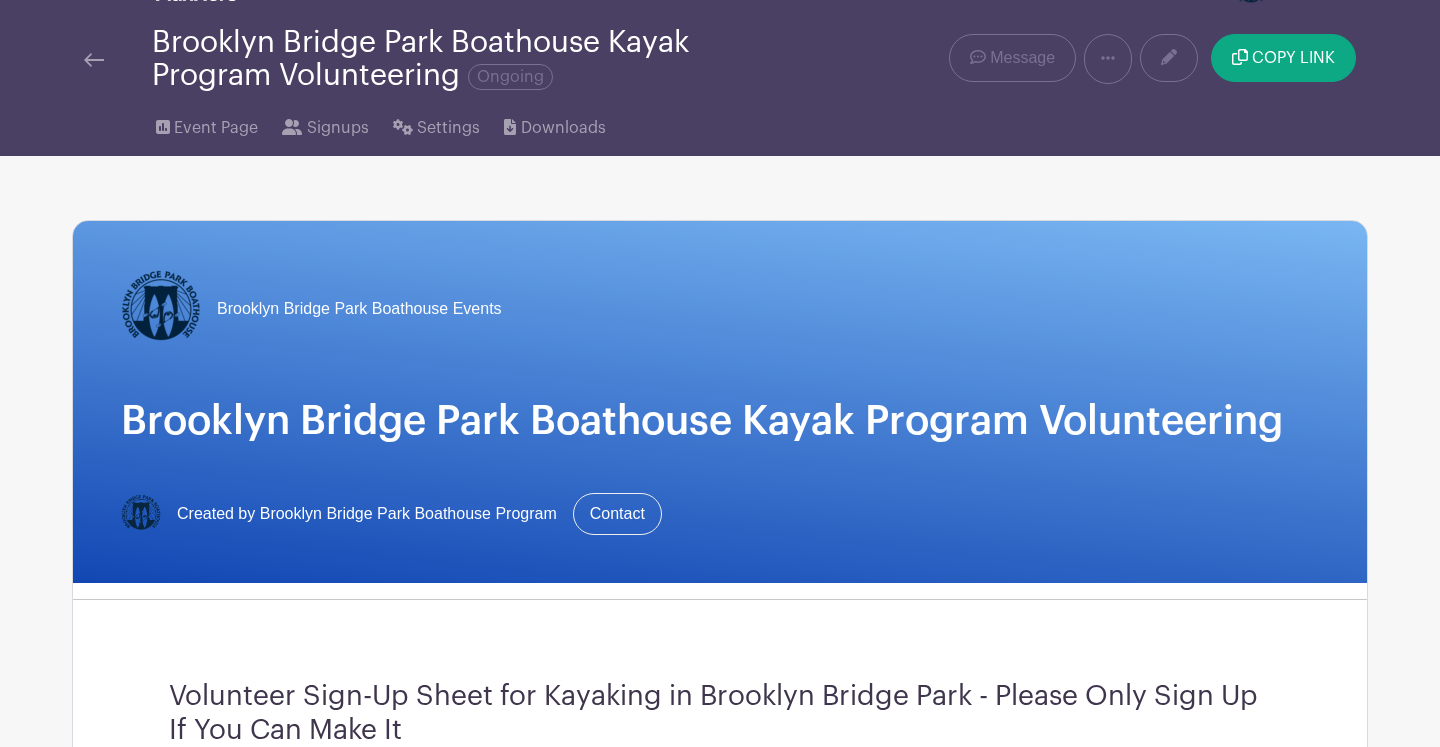 scroll, scrollTop: 0, scrollLeft: 0, axis: both 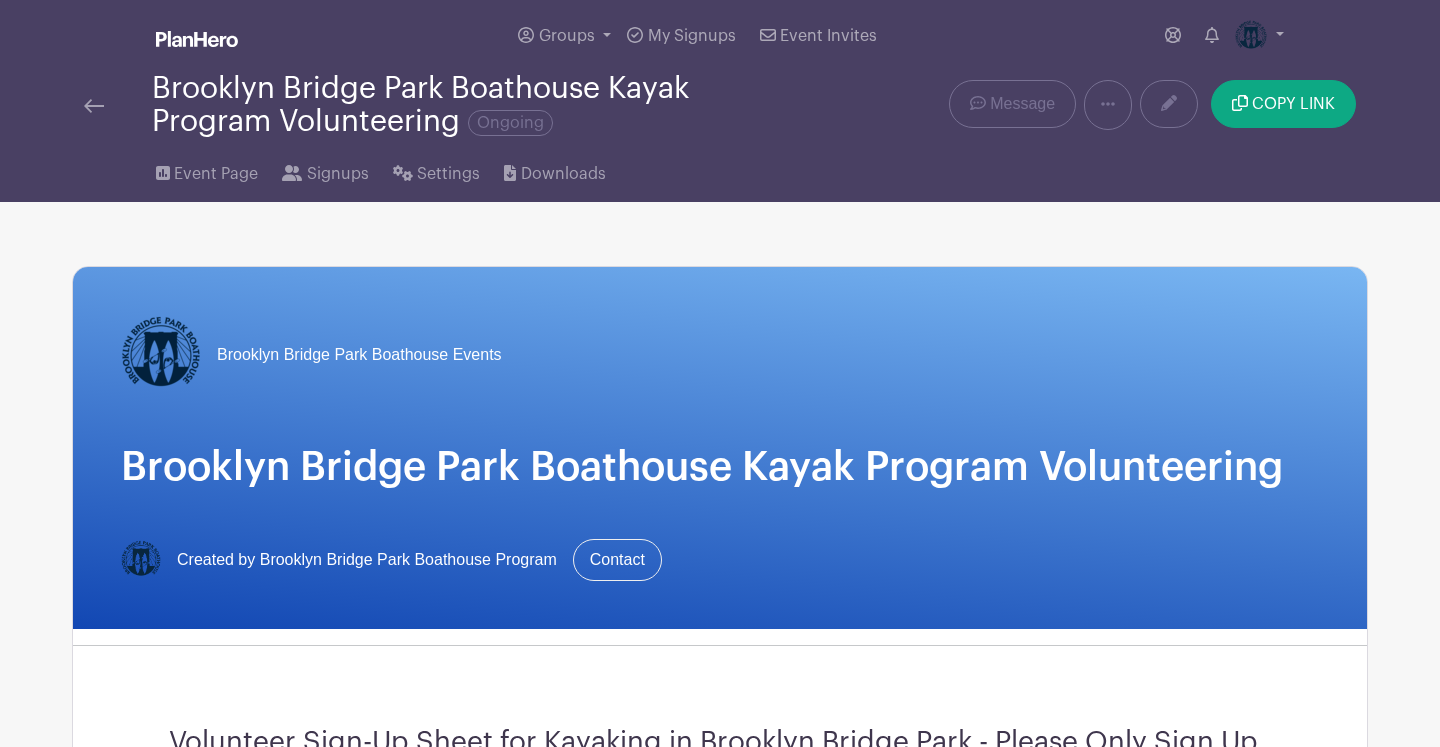 click on "Groups
All Groups
Brooklyn Bridge Park Boathouse Events
My Signups
Event Invites
My account
Logout
Brooklyn Bridge Park Boathouse Kayak Program Volunteering  Ongoing" at bounding box center (720, 1657) 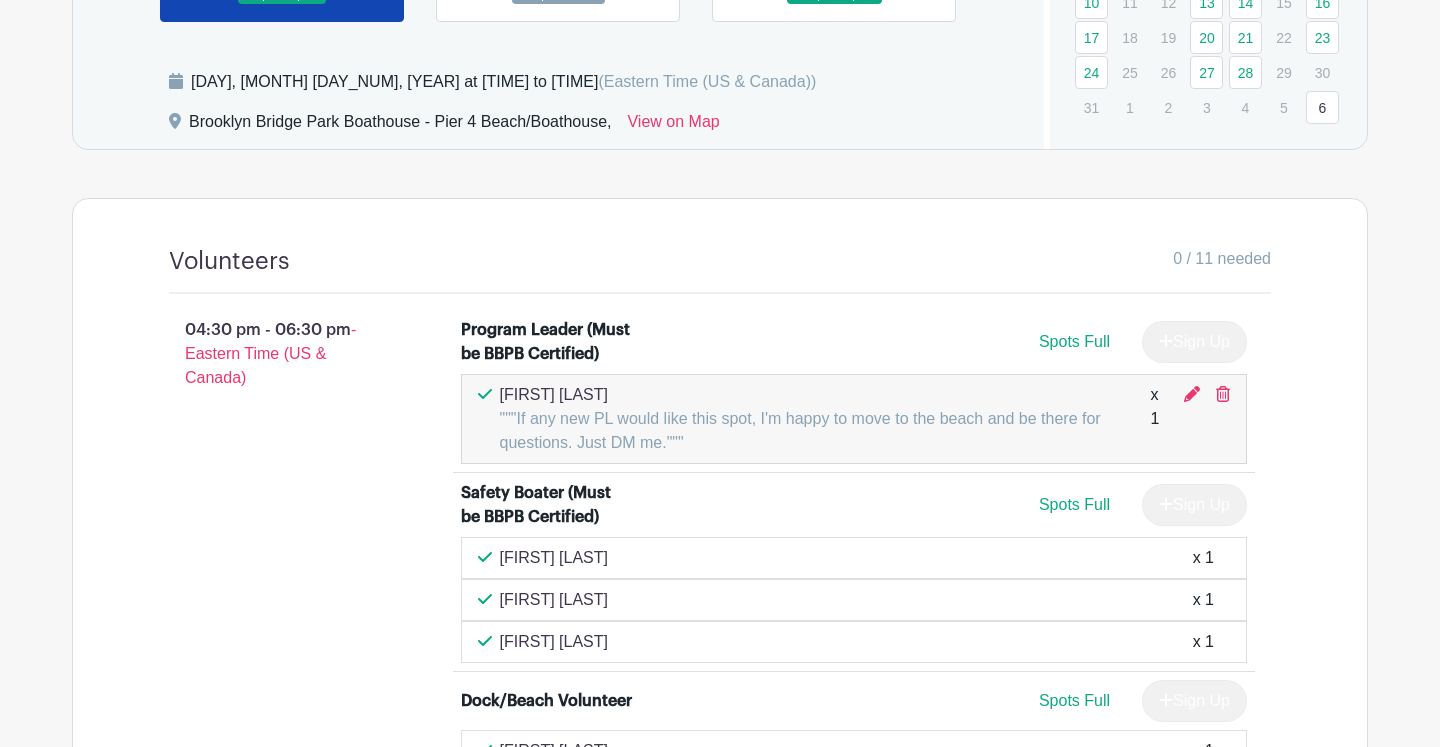 scroll, scrollTop: 1132, scrollLeft: 0, axis: vertical 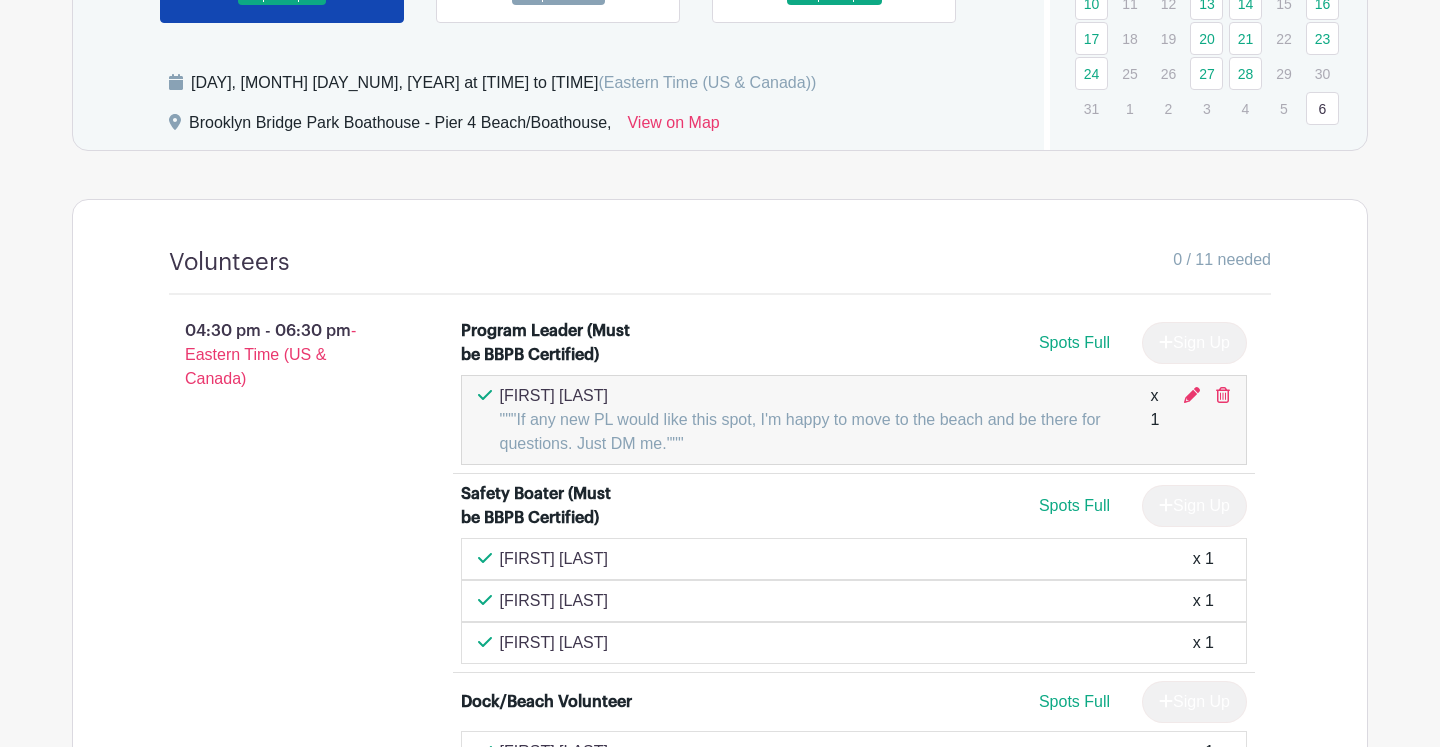 click on "Volunteers
0 / 11 needed" at bounding box center [720, 271] 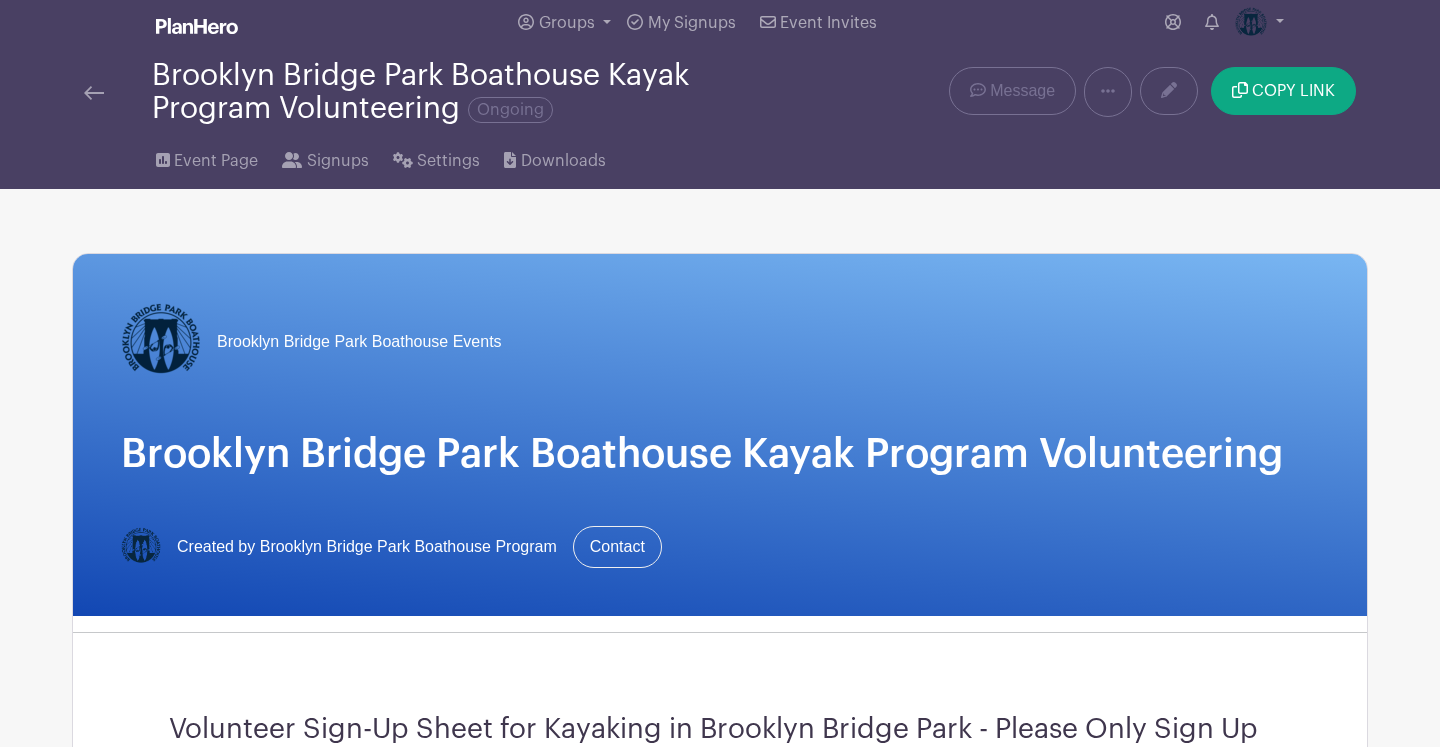 scroll, scrollTop: 0, scrollLeft: 0, axis: both 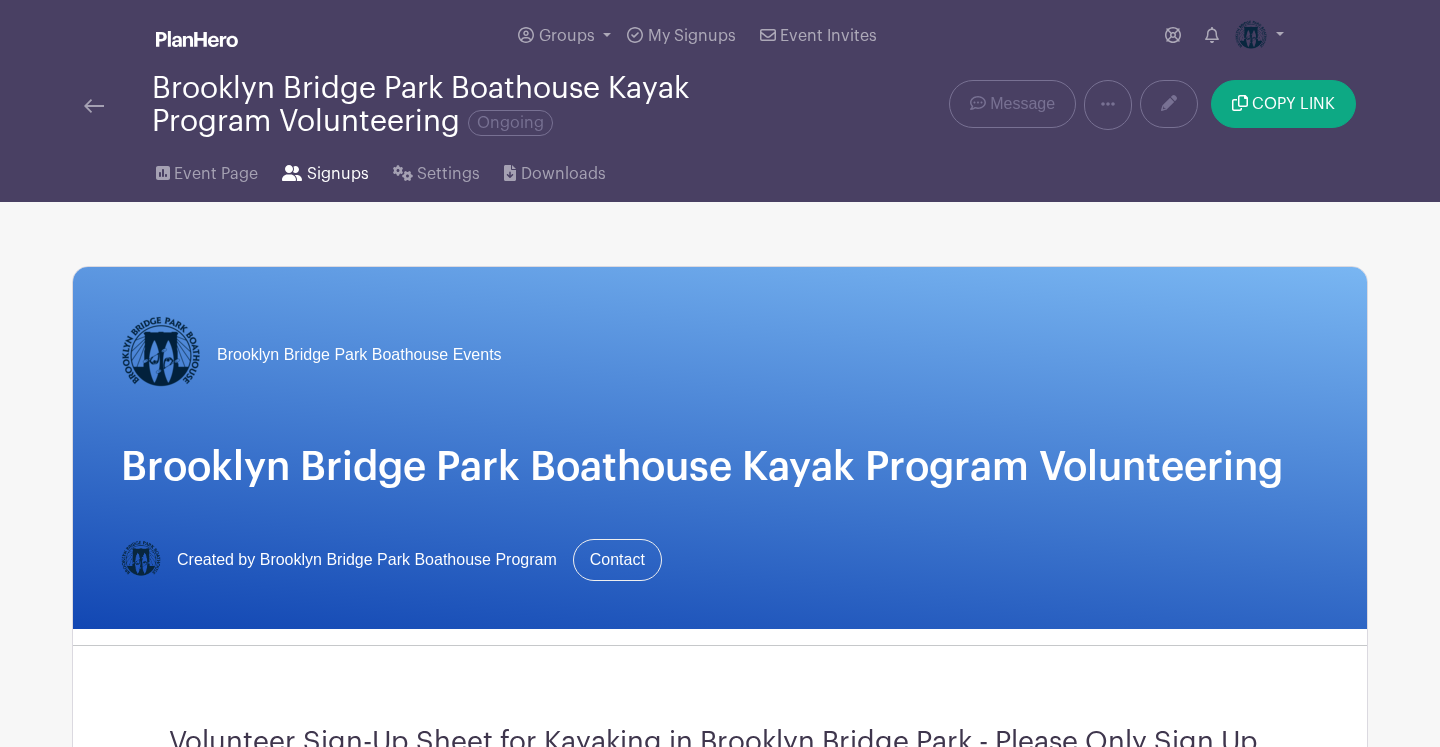 click on "Signups" at bounding box center (338, 174) 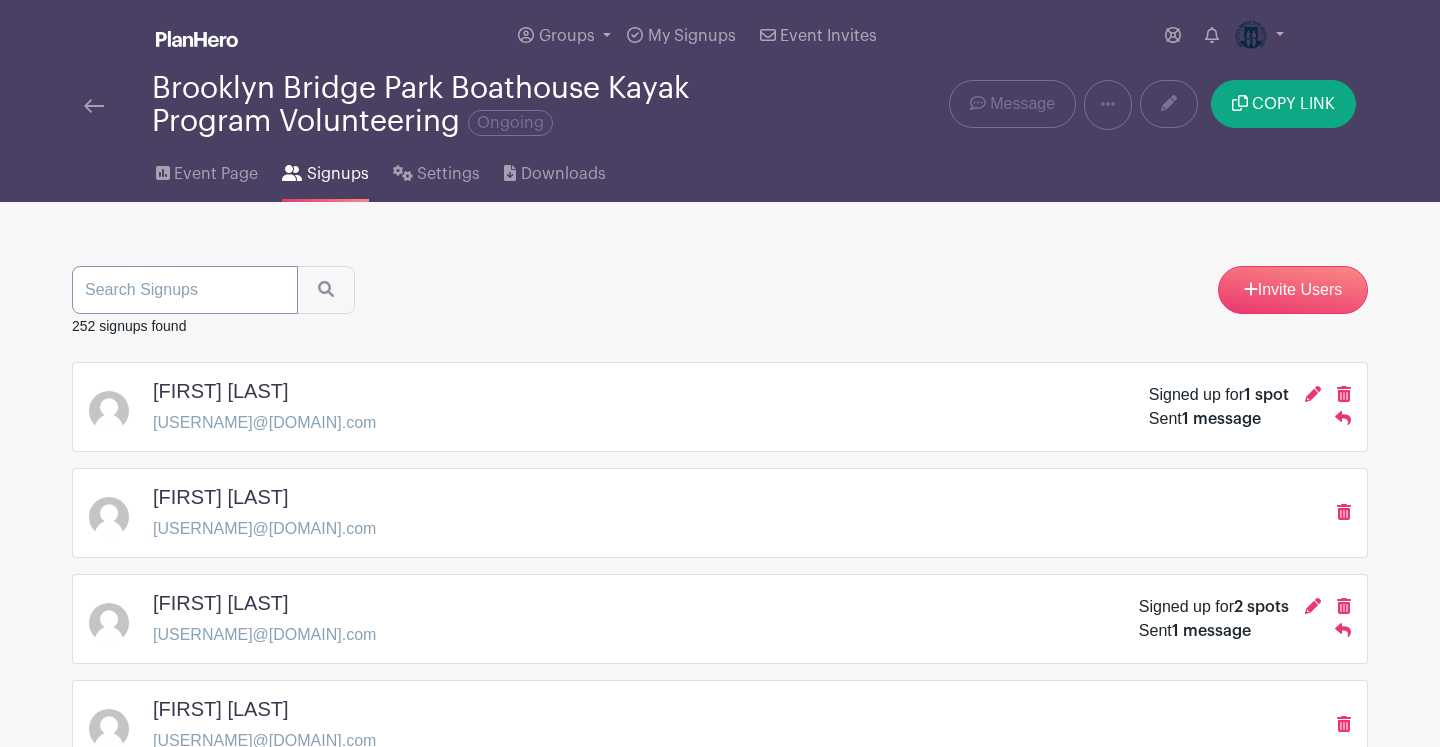click at bounding box center (185, 290) 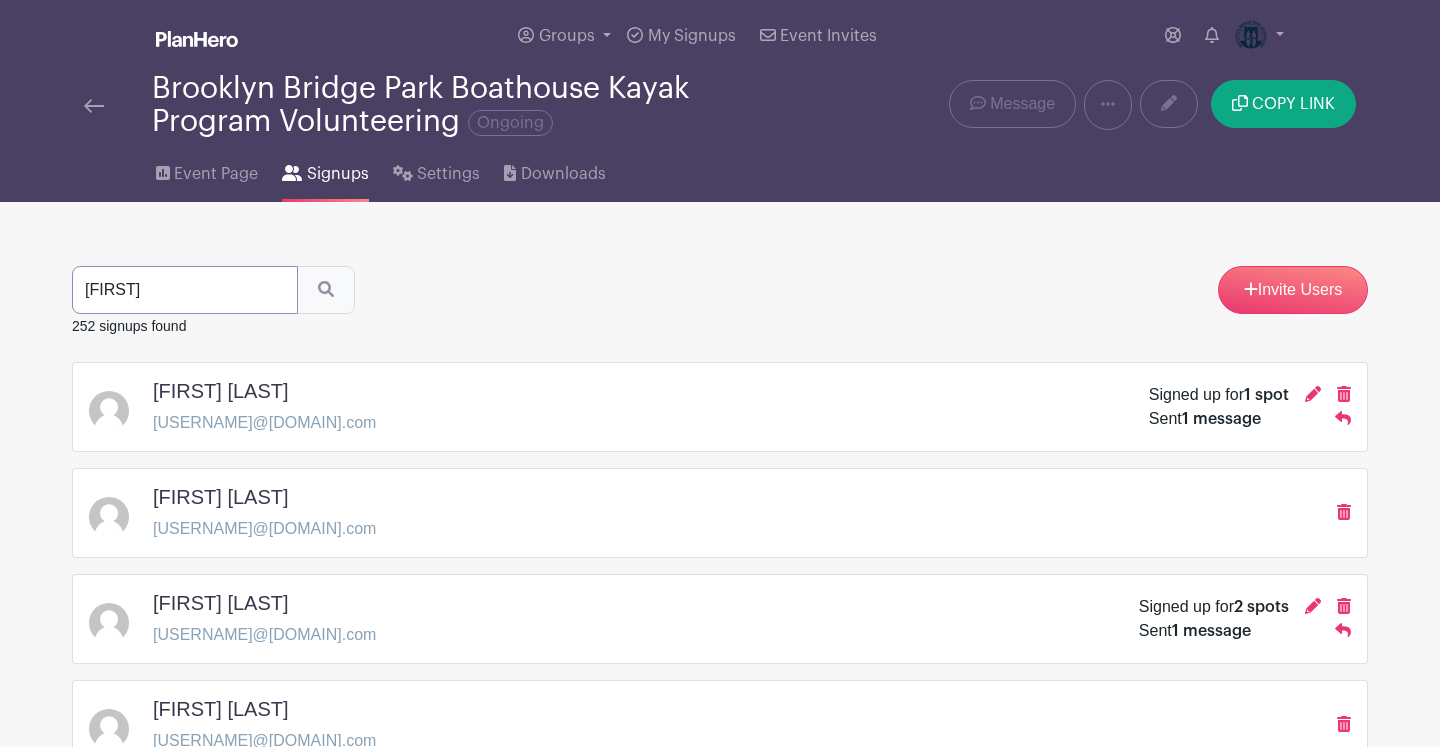 type on "[FIRST]" 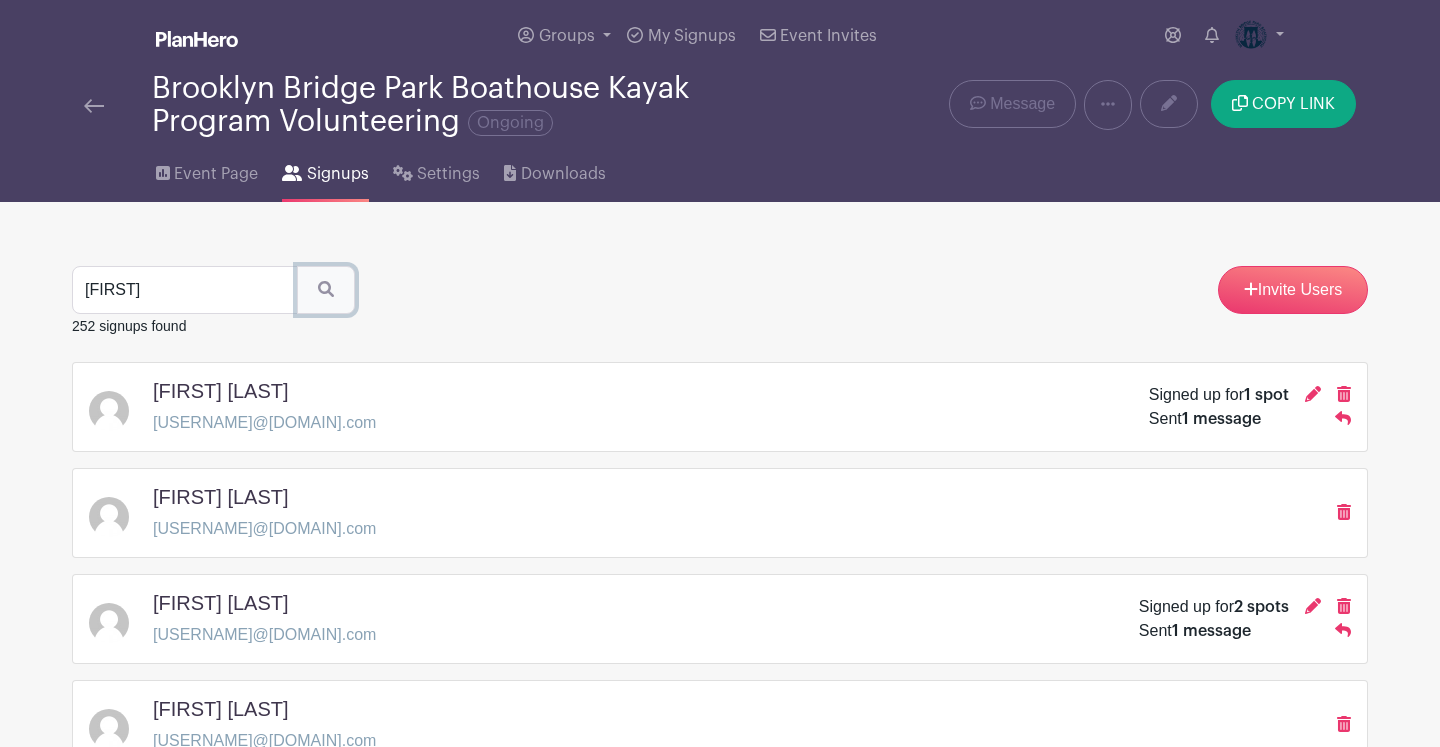 click at bounding box center (326, 290) 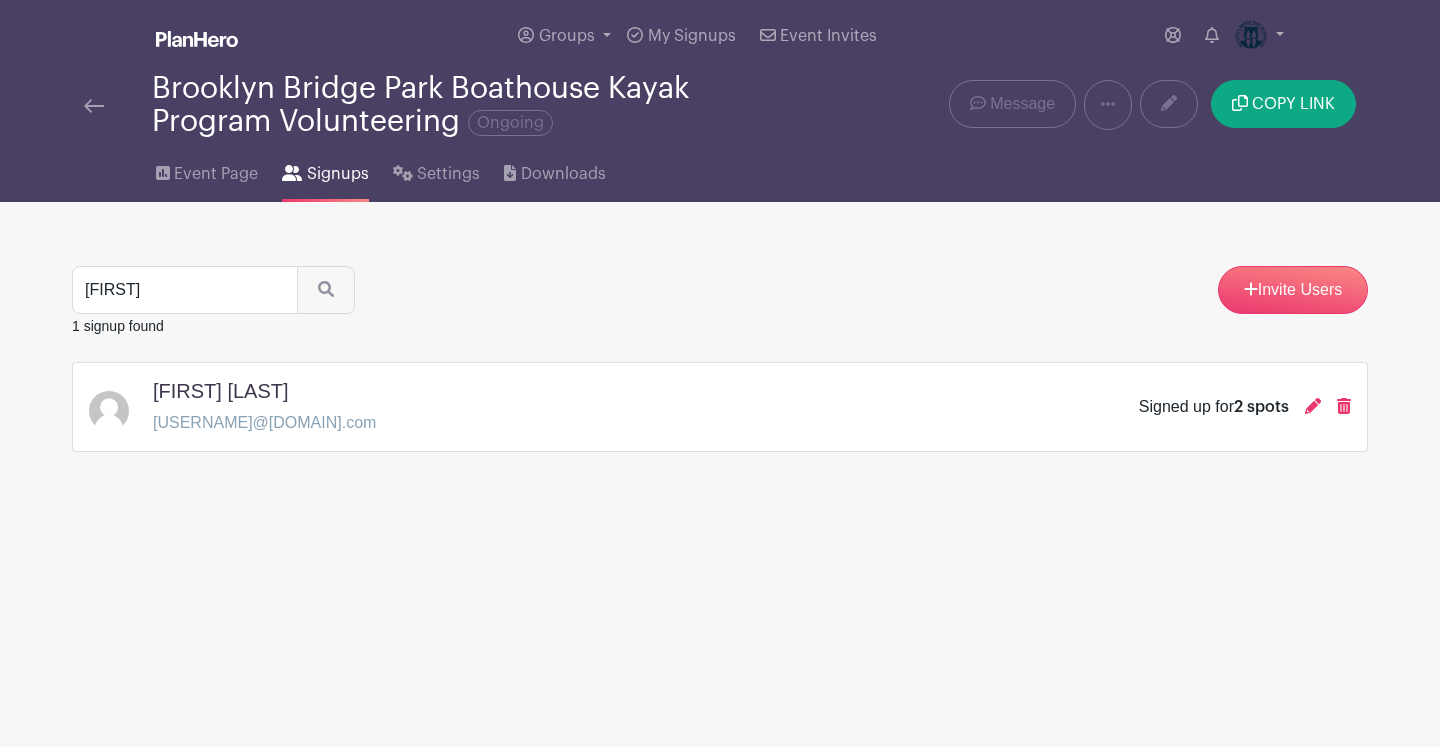 click at bounding box center [94, 106] 